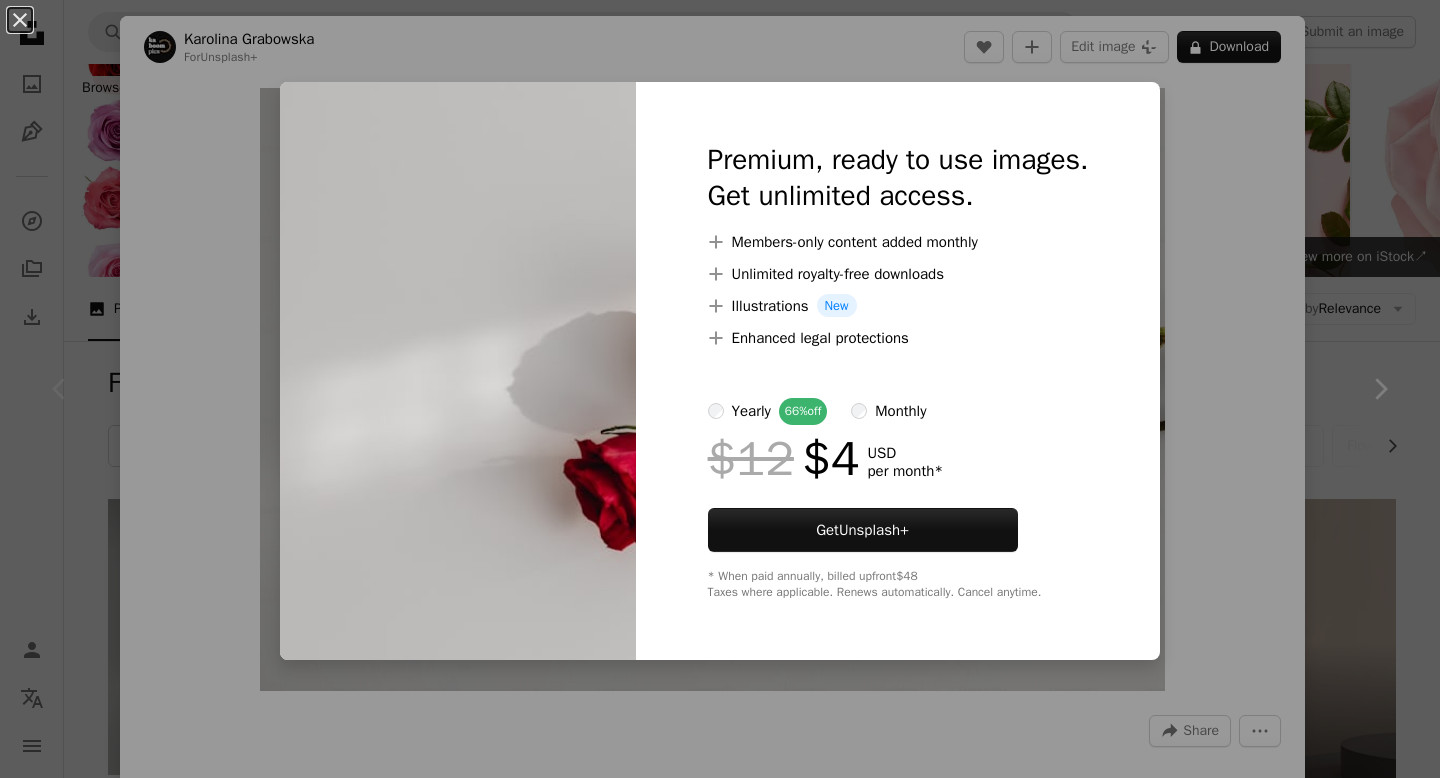 scroll, scrollTop: 369, scrollLeft: 0, axis: vertical 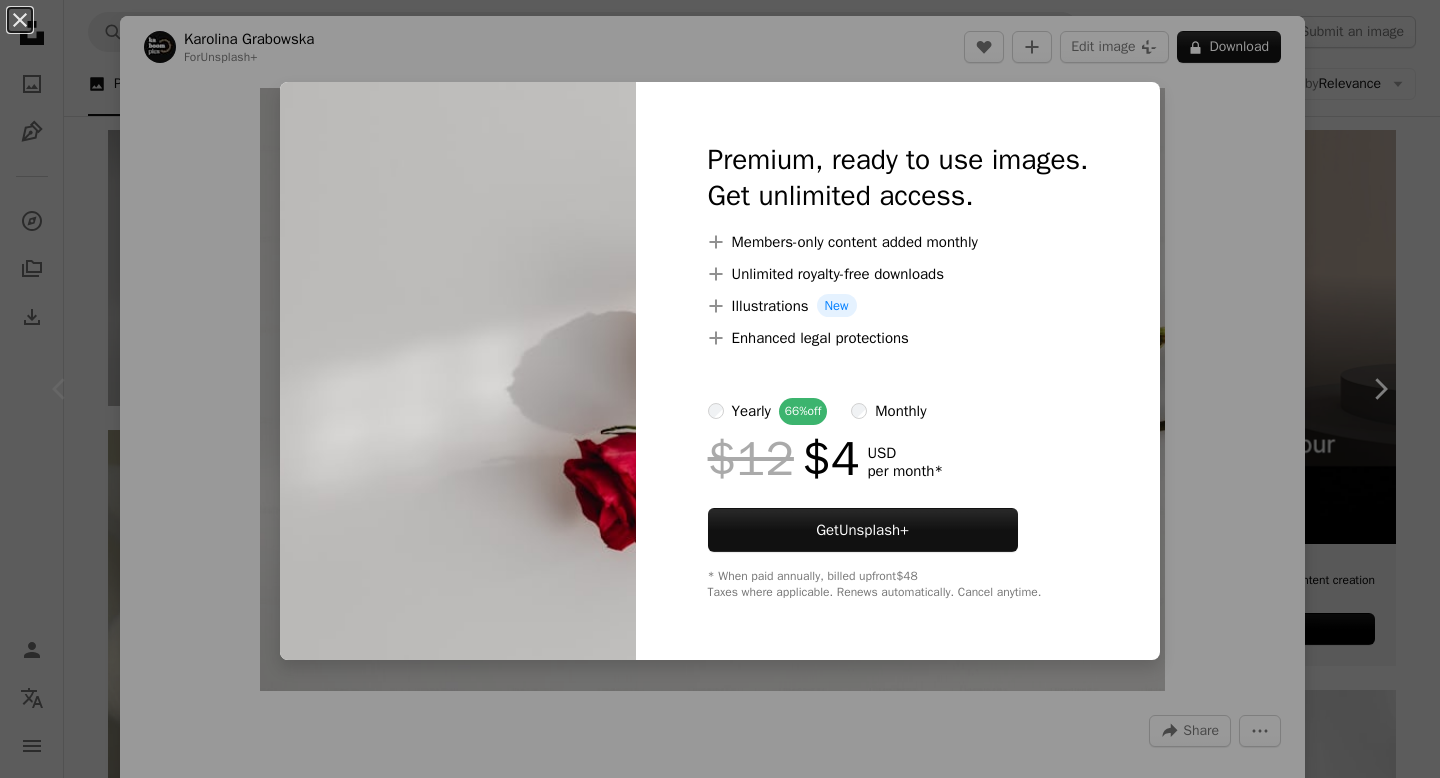 click on "An X shape Premium, ready to use images. Get unlimited access. A plus sign Members-only content added monthly A plus sign Unlimited royalty-free downloads A plus sign Illustrations  New A plus sign Enhanced legal protections yearly 66%  off monthly $12   $4 USD per month * Get  Unsplash+ * When paid annually, billed upfront  $48 Taxes where applicable. Renews automatically. Cancel anytime." at bounding box center (720, 389) 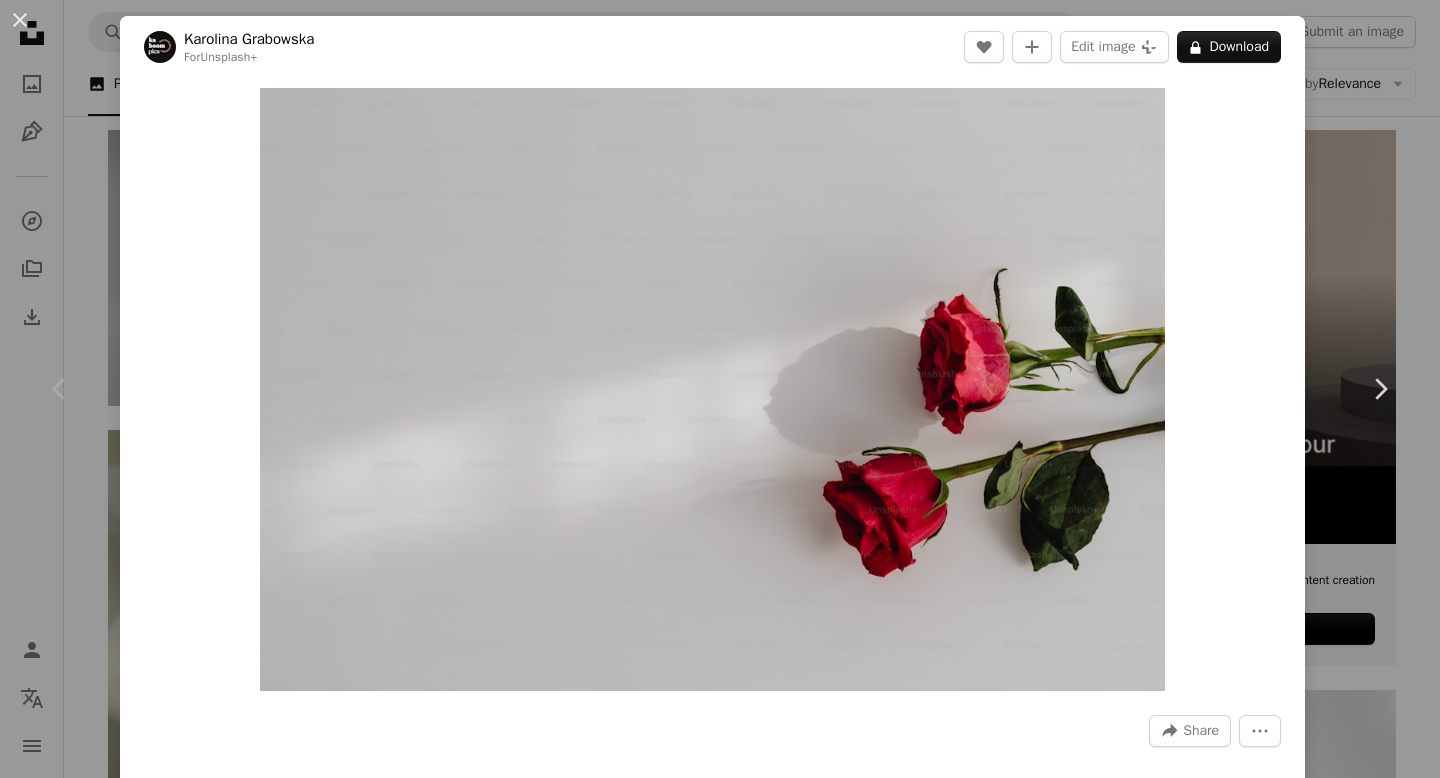 click on "An X shape Chevron left Chevron right Karolina Grabowska For Unsplash+ A heart A plus sign Edit image Plus sign for Unsplash+ A lock Download Zoom in A forward-right arrow Share More Actions Calendar outlined Published on January 15, 2023 Safety Licensed under the Unsplash+ License background flowers rose flower red roses valentines day red roses valentines negative space flower frame copy space rose bud blank space red white february 14th HD Wallpapers From this series Chevron right Plus sign for Unsplash+ Plus sign for Unsplash+ Plus sign for Unsplash+ Plus sign for Unsplash+ Plus sign for Unsplash+ Plus sign for Unsplash+ Plus sign for Unsplash+ Plus sign for Unsplash+ Plus sign for Unsplash+ Plus sign for Unsplash+ Related images Plus sign for Unsplash+ A heart A plus sign Karolina Grabowska For Unsplash+ A lock Download Plus sign for Unsplash+ A heart A plus sign Karolina Grabowska For Unsplash+ A lock Download Plus sign for Unsplash+ A heart A plus sign Kateryna Hliznitsova For Unsplash+" at bounding box center (720, 389) 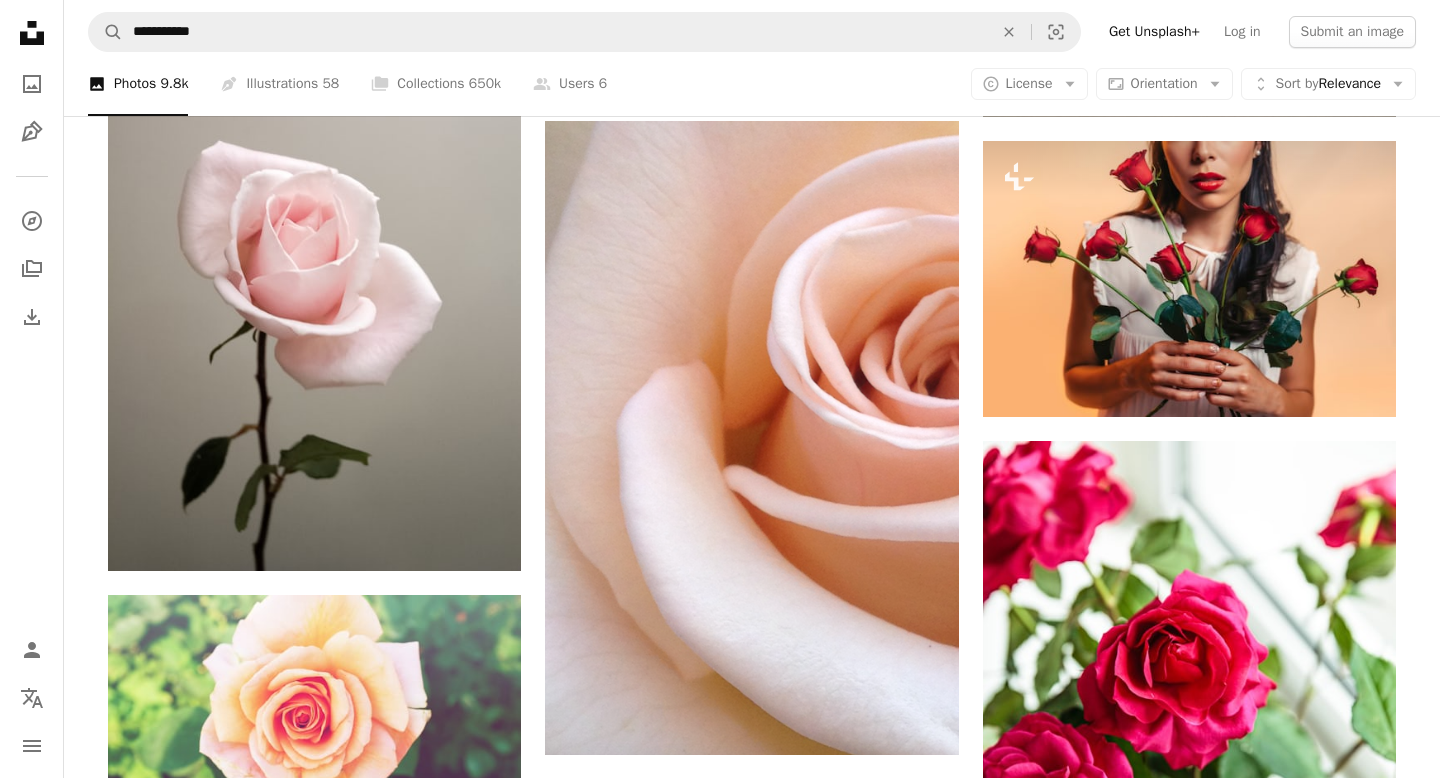 scroll, scrollTop: 1870, scrollLeft: 0, axis: vertical 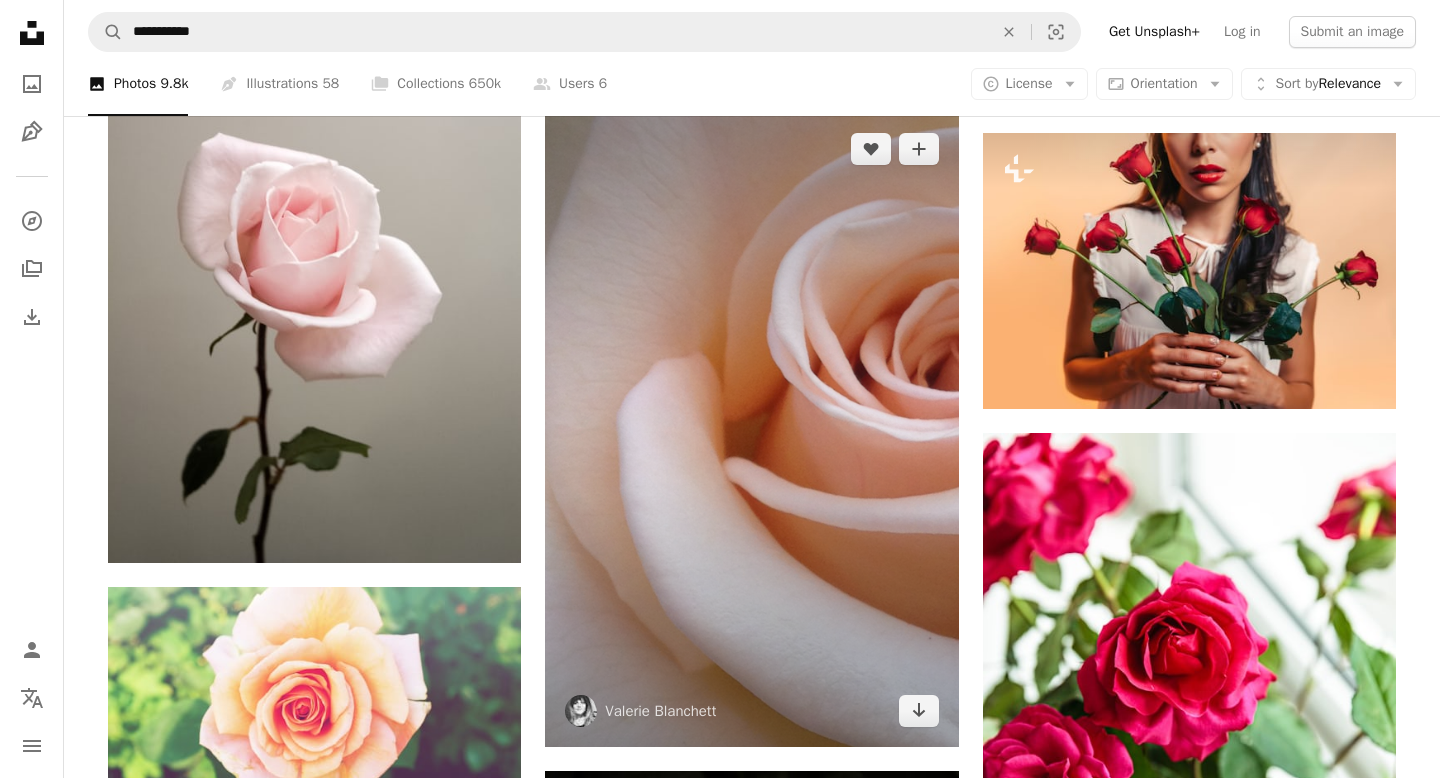 click at bounding box center [751, 430] 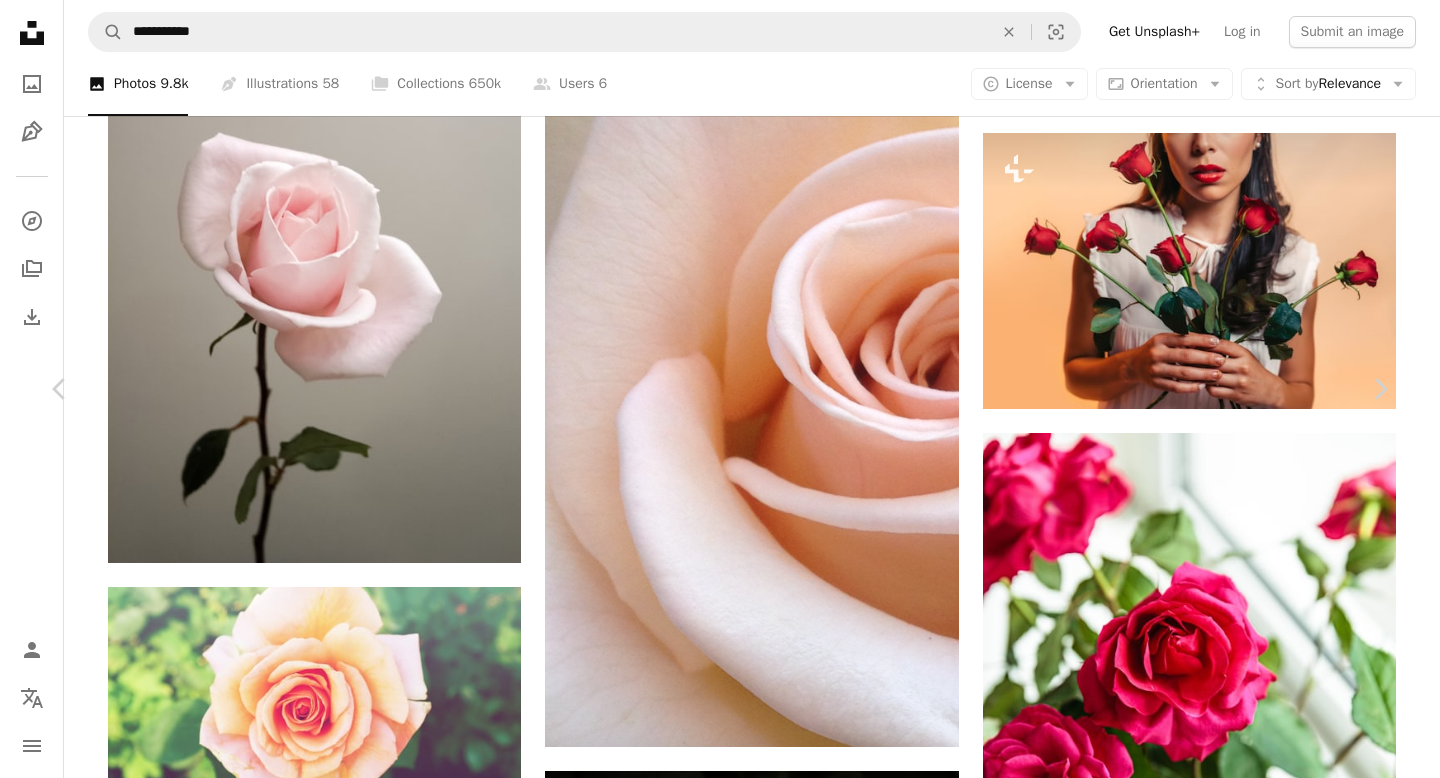 click on "Download free" at bounding box center (1191, 3320) 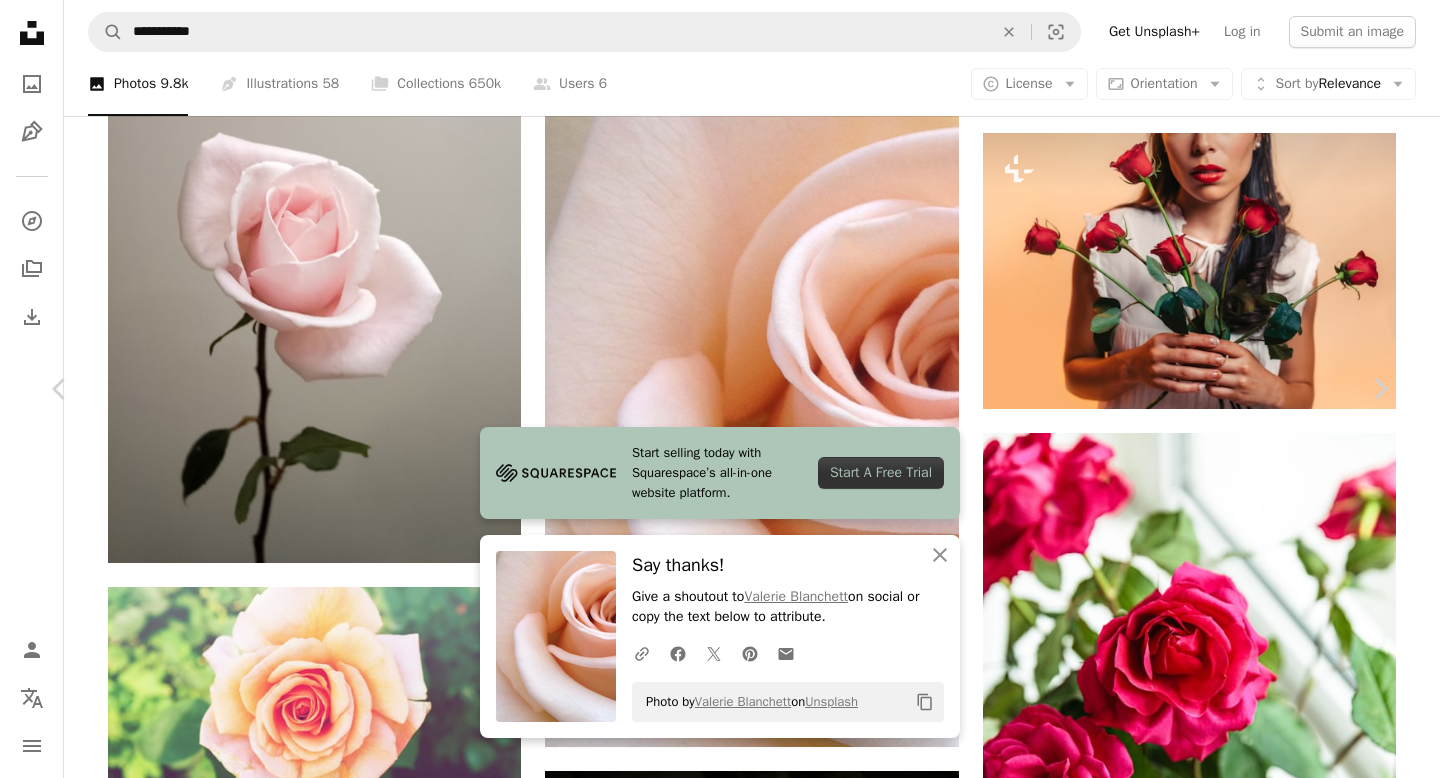 click on "An X shape Chevron left Chevron right Start selling today with Squarespace’s all-in-one website platform. Start A Free Trial An X shape Close Say thanks! Give a shoutout to Valerie Blanchett on social or copy the text below to attribute. A URL sharing icon (chains) Facebook icon X (formerly Twitter) icon Pinterest icon An envelope Photo by Valerie Blanchett on Unsplash Copy content Valerie Blanchett valerieblanchett A heart A plus sign Edit image Plus sign for Unsplash+ Download free Chevron down Zoom in Views 12,287,748 Downloads 139,332 A forward-right arrow Share Info icon Info More Actions Calendar outlined Published on October 31, 2019 Safety Free to use under the Unsplash License flower rose love flower wallpaper pink peace calm rose wallpaper beautiful romance flower background peaceful peach macro soft serene pretty detail petals rose background Public domain images Browse premium related images on iStock | Save 20% with code UNSPLASH20 View more on iStock ↗ Related images For" at bounding box center (720, 3662) 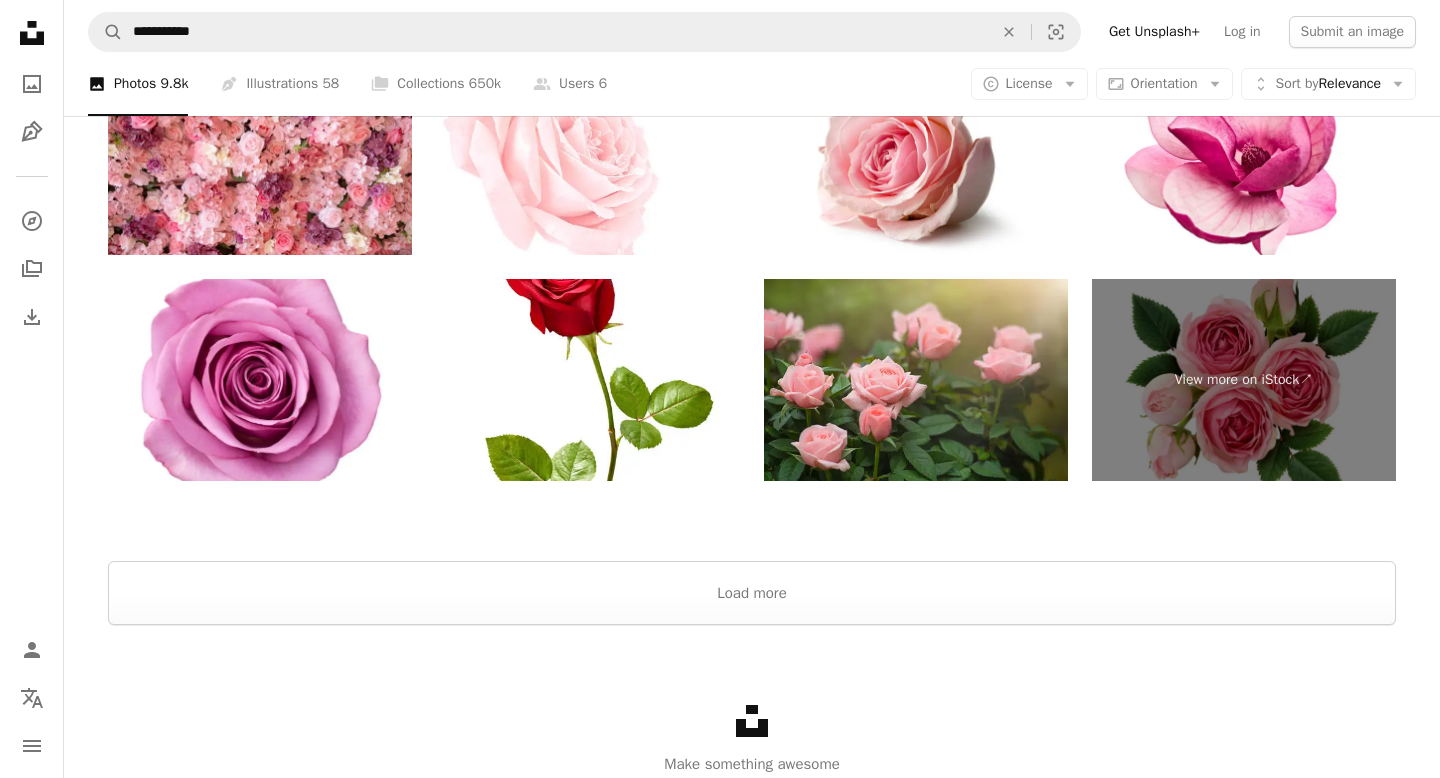 scroll, scrollTop: 4365, scrollLeft: 0, axis: vertical 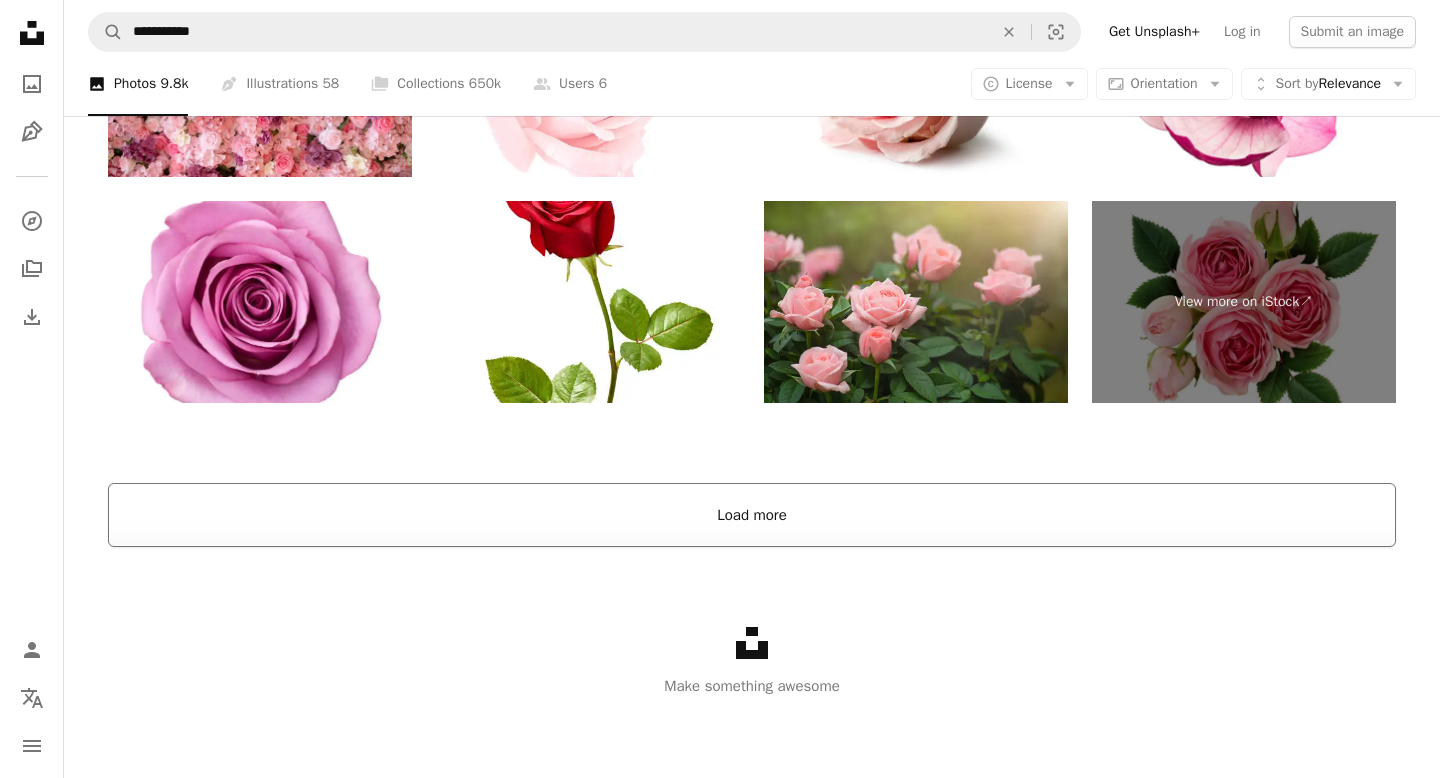 click on "Load more" at bounding box center [752, 515] 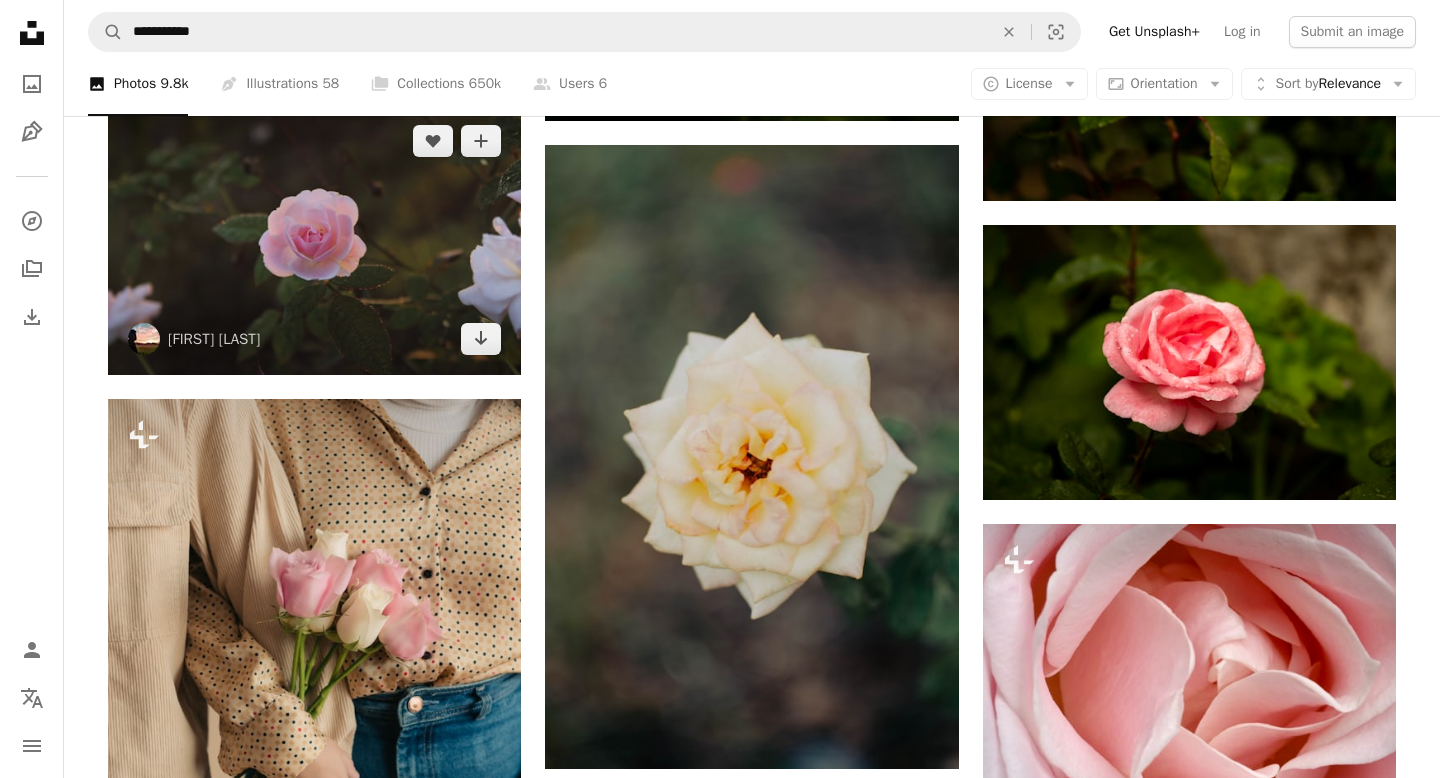 scroll, scrollTop: 3961, scrollLeft: 0, axis: vertical 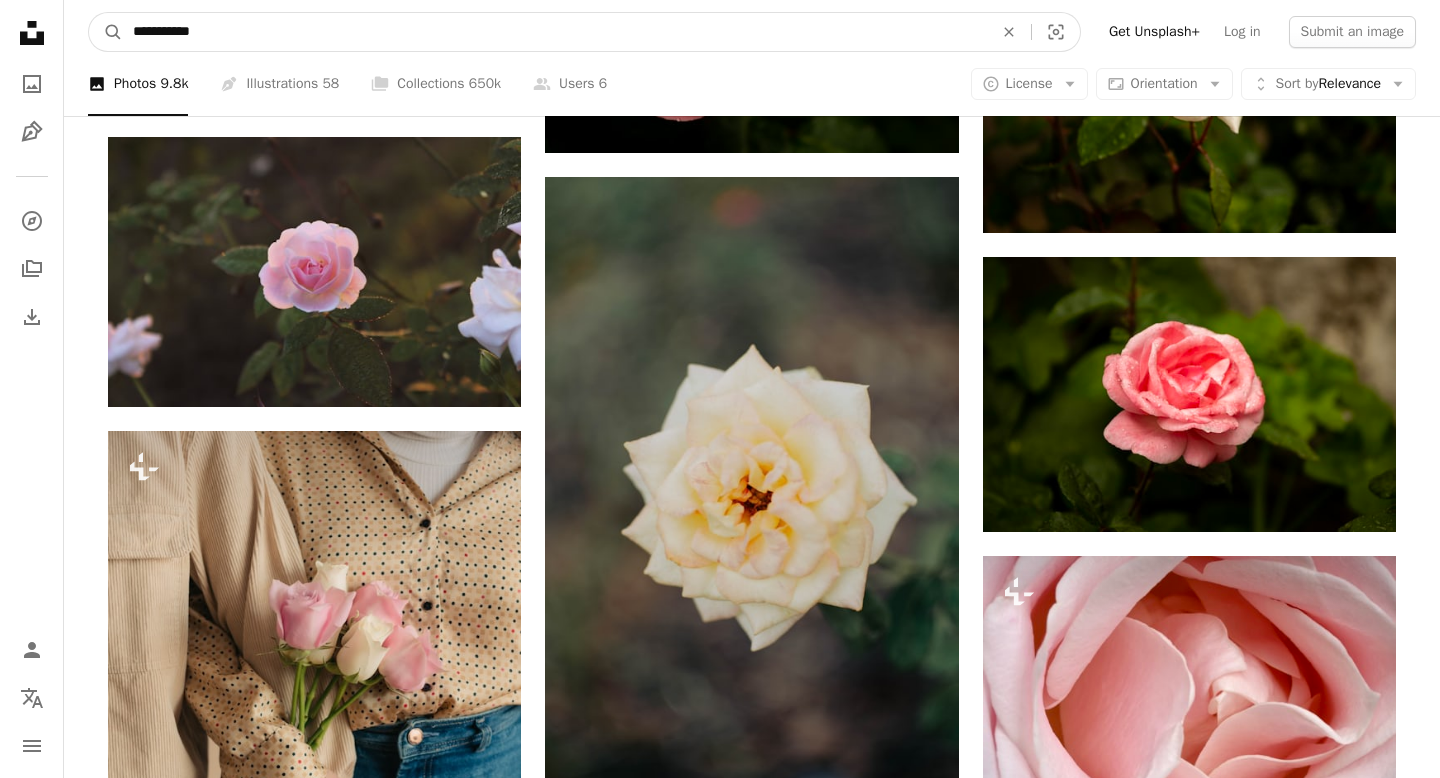 click on "**********" at bounding box center [555, 32] 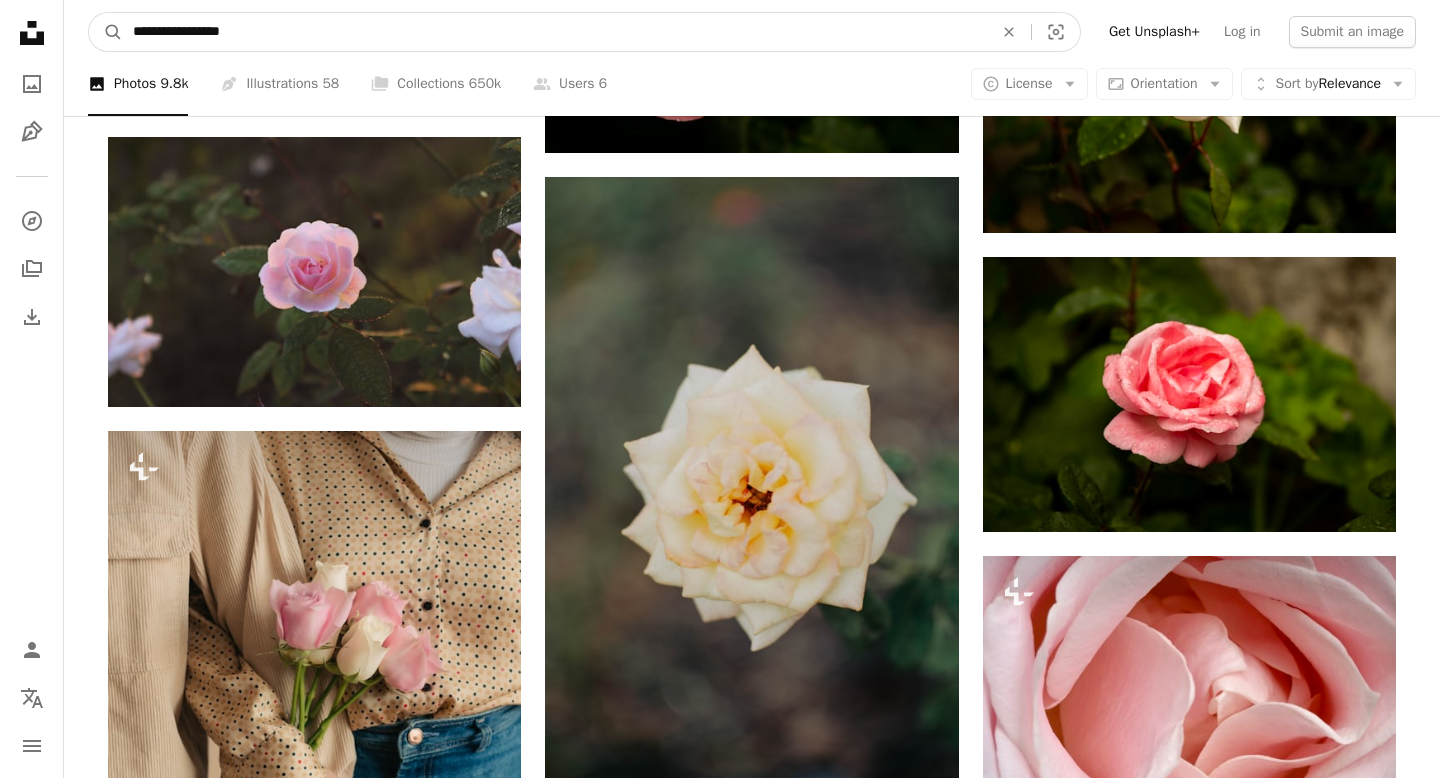 type on "**********" 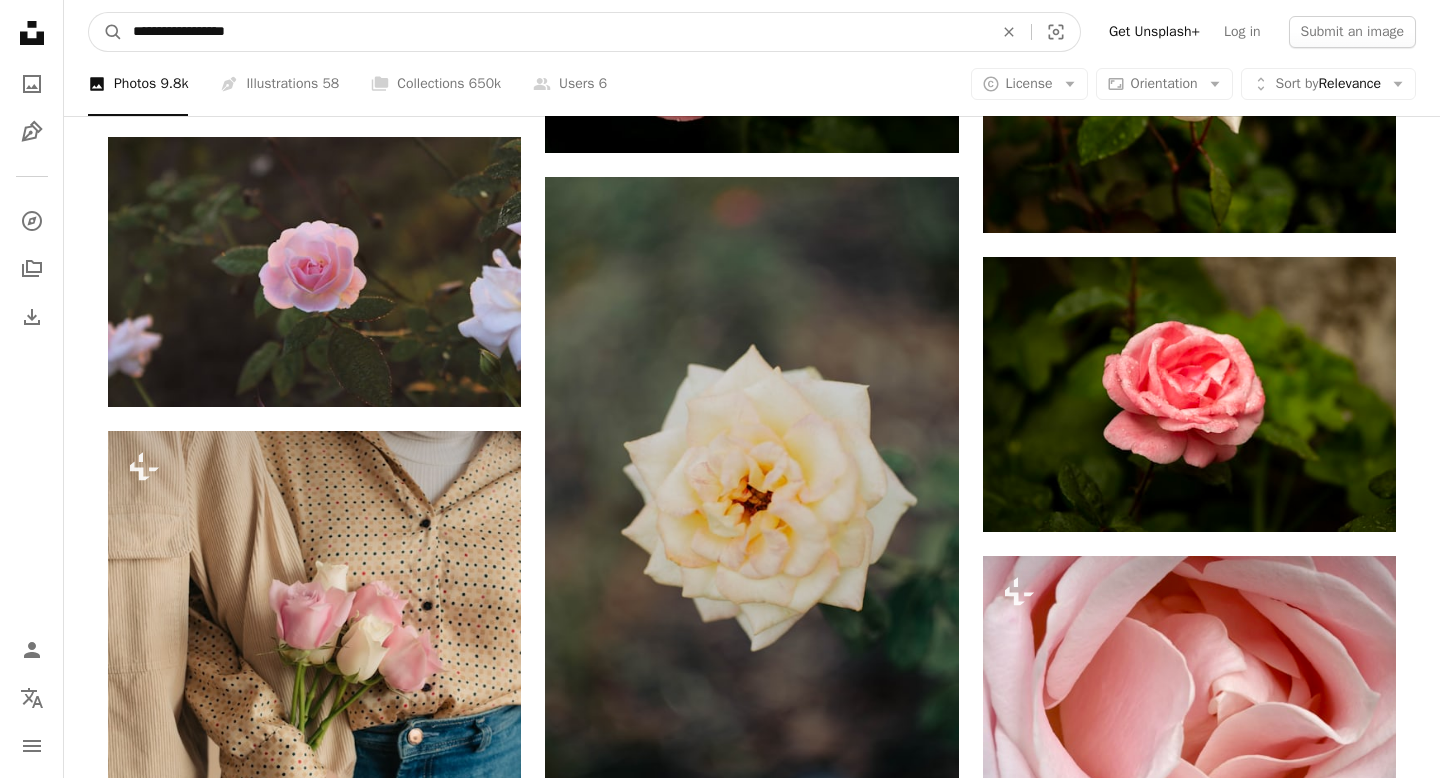 click on "A magnifying glass" at bounding box center [106, 32] 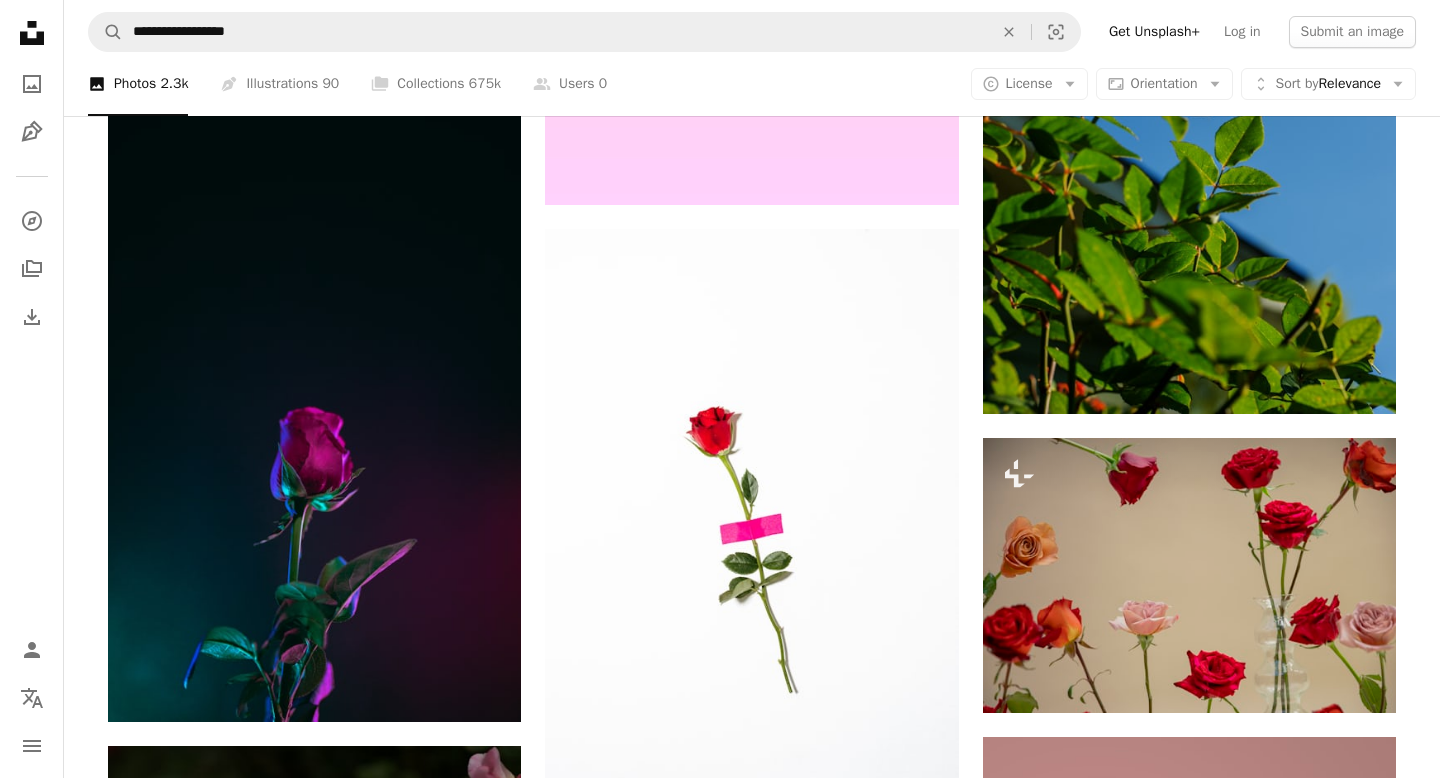 scroll, scrollTop: 1817, scrollLeft: 0, axis: vertical 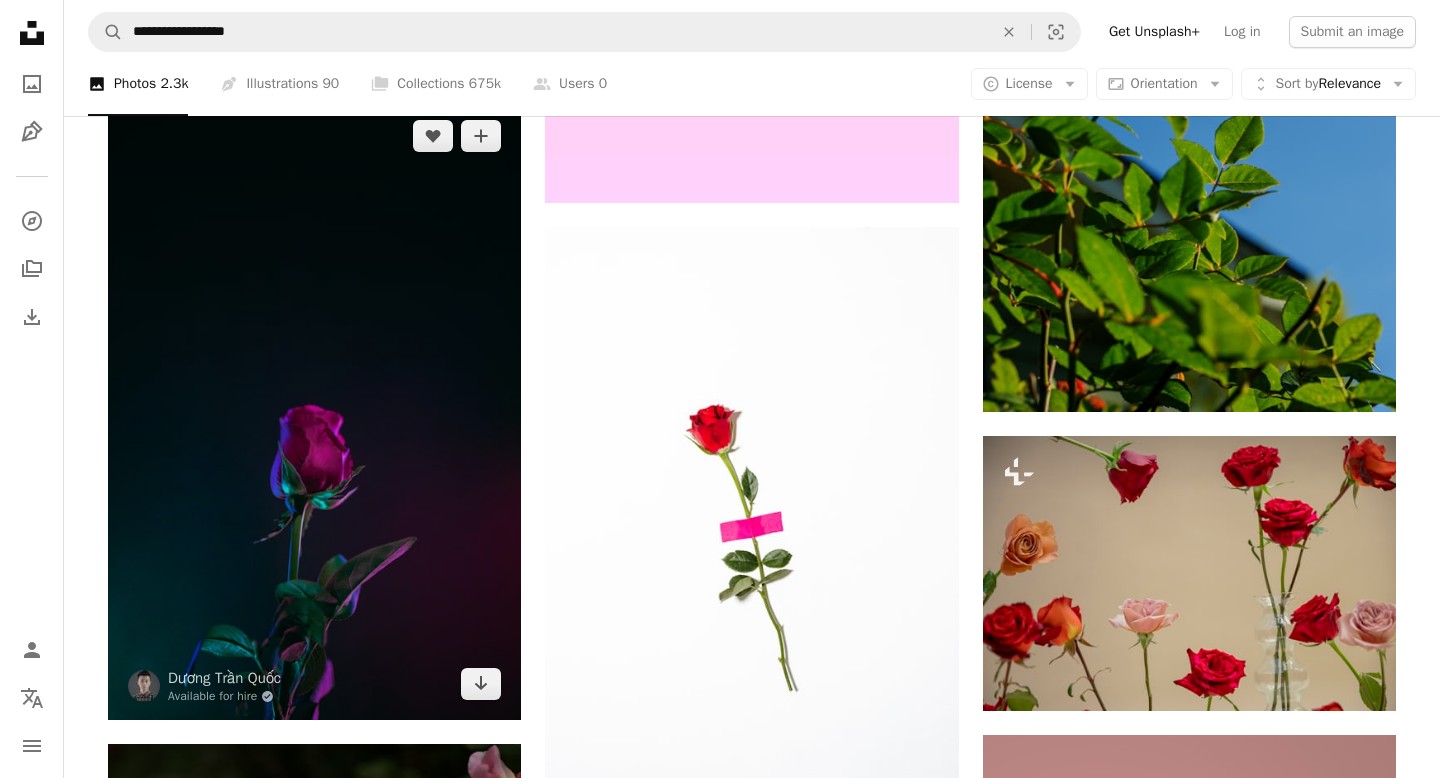 click at bounding box center (314, 410) 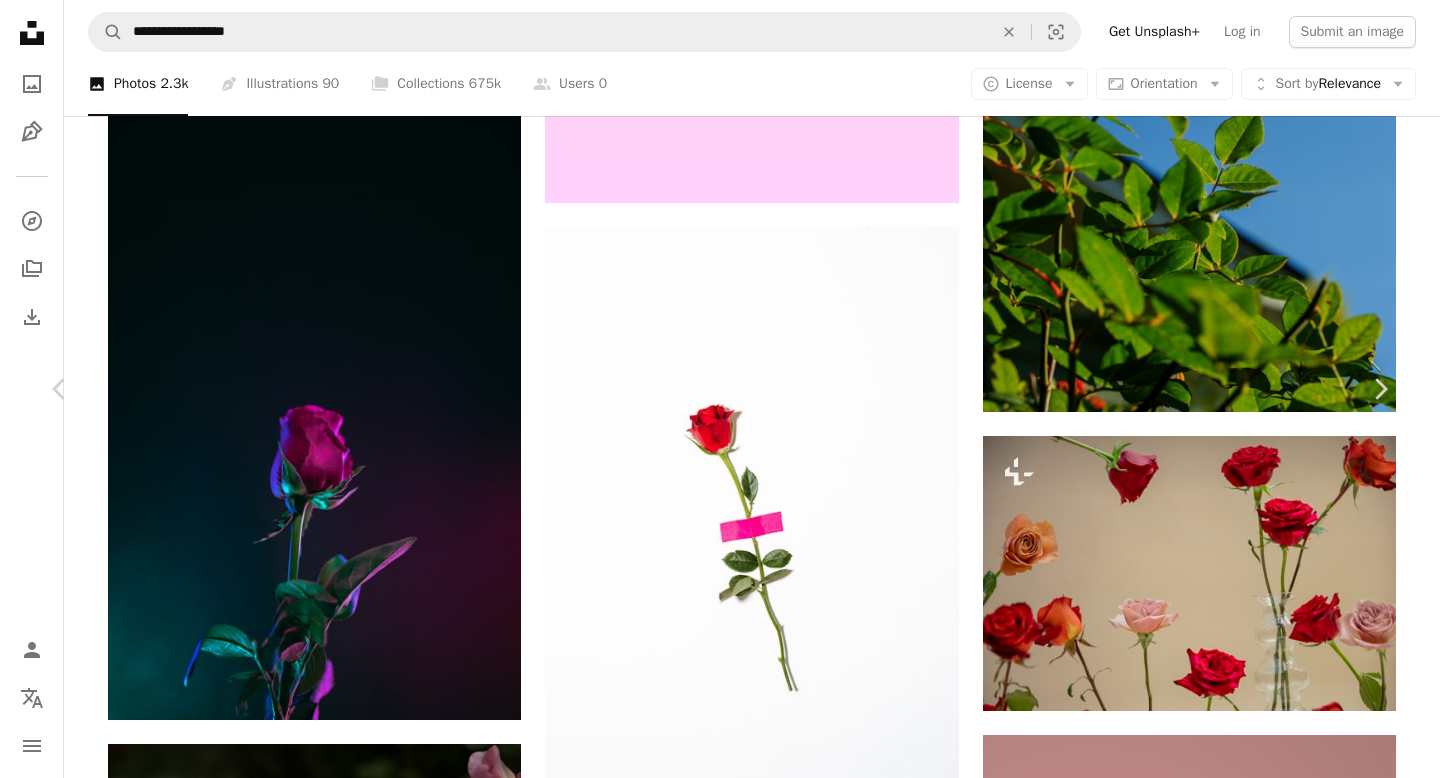 click on "Download free" at bounding box center (1191, 3467) 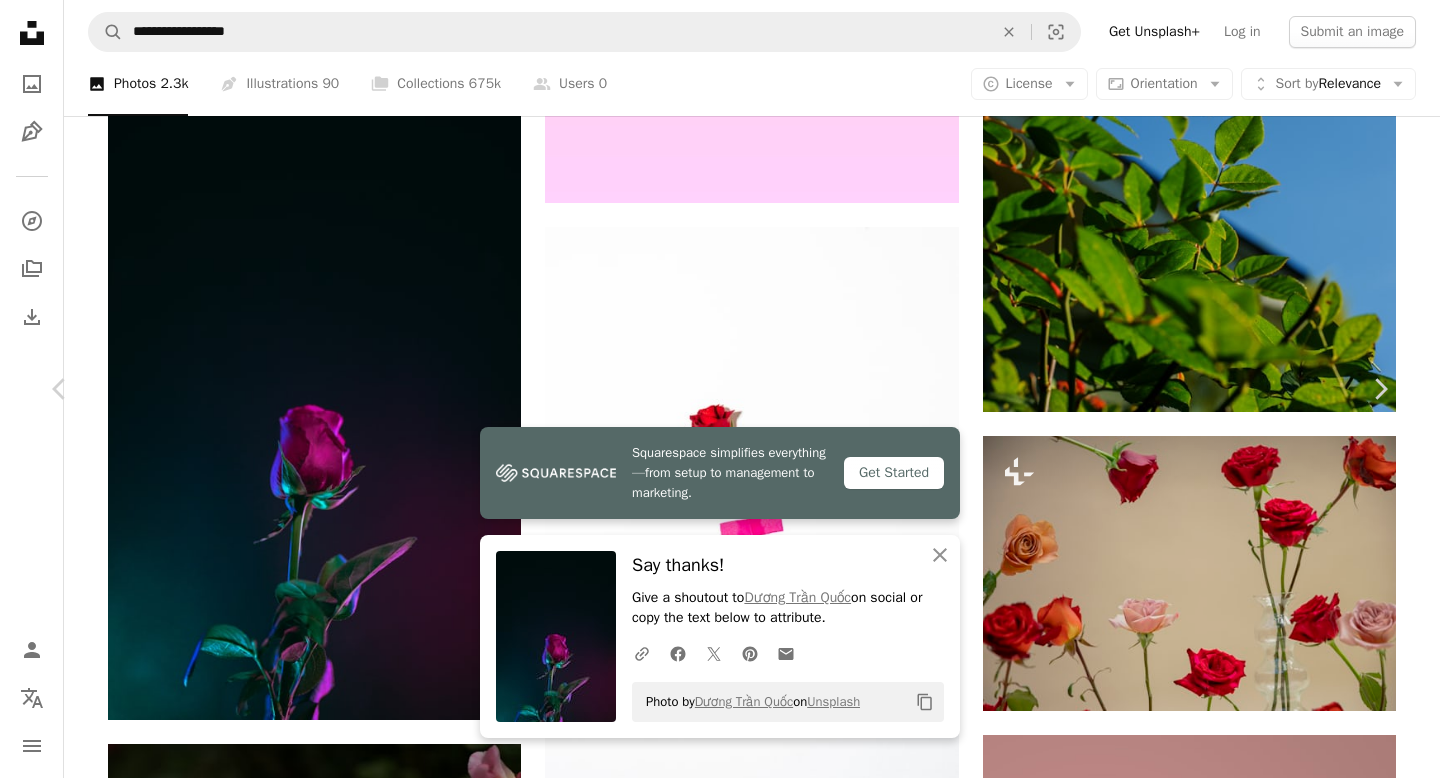 click on "An X shape Chevron left Chevron right Squarespace simplifies everything—from setup to management to marketing. Get Started An X shape Close Say thanks! Give a shoutout to Dương Trần Quốc on social or copy the text below to attribute. A URL sharing icon (chains) Facebook icon X (formerly Twitter) icon Pinterest icon An envelope Photo by Dương Trần Quốc on Unsplash Copy content Dương Trần Quốc Available for hire A checkmark inside of a circle A heart A plus sign Edit image Plus sign for Unsplash+ Download free Chevron down Zoom in Views 48,599,487 Downloads 834,137 Featured in Photos A forward-right arrow Share Info icon Info More Actions Calendar outlined Published on August 19, 2017 Camera Canon, EOS 5D Mark IV Safety Free to use under the Unsplash License flower black rose love flower wallpaper pink red bouquet leaves neon rose wallpaper romantic floral wallpapers backgrounds flower background valentines decor petal single Public domain images | View more on iStock ↗" at bounding box center [720, 3809] 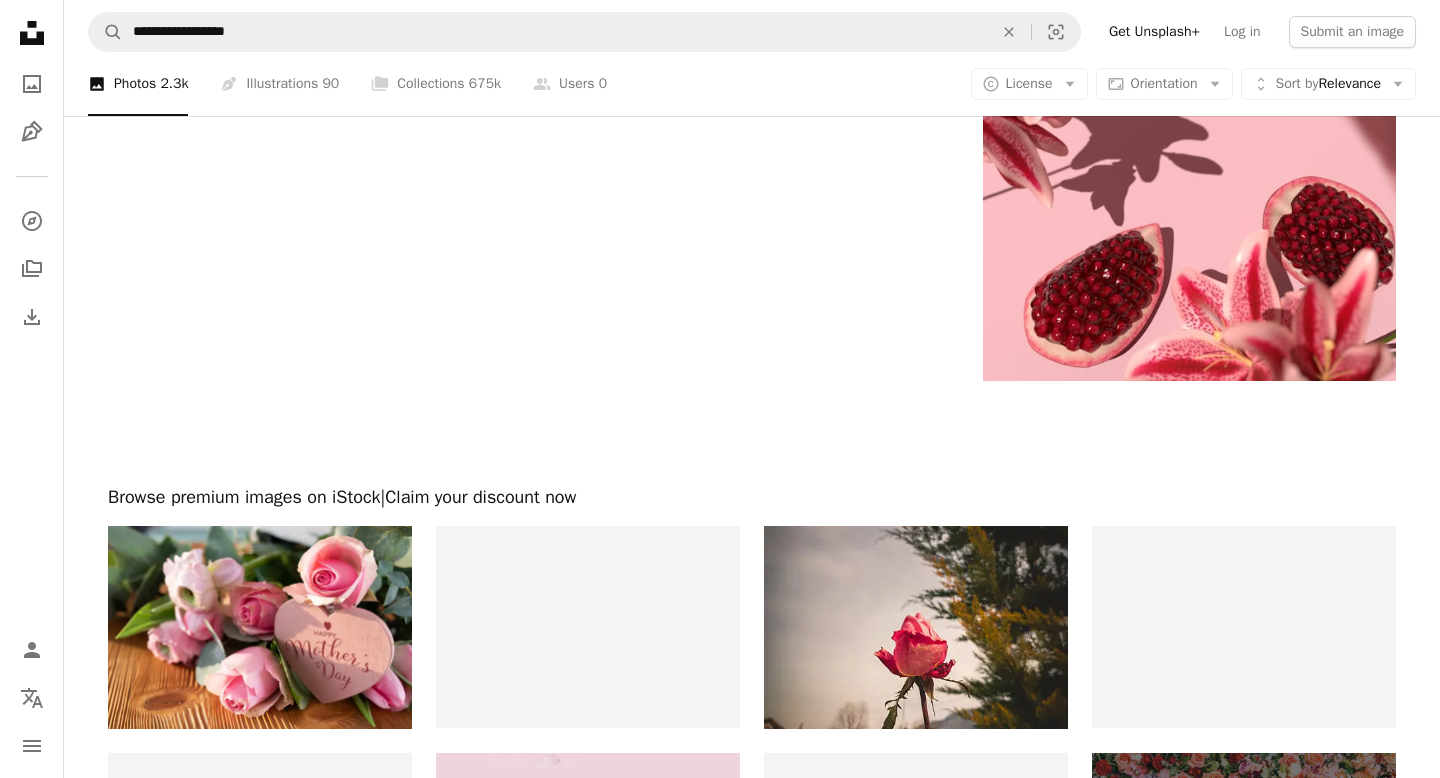 scroll, scrollTop: 4040, scrollLeft: 0, axis: vertical 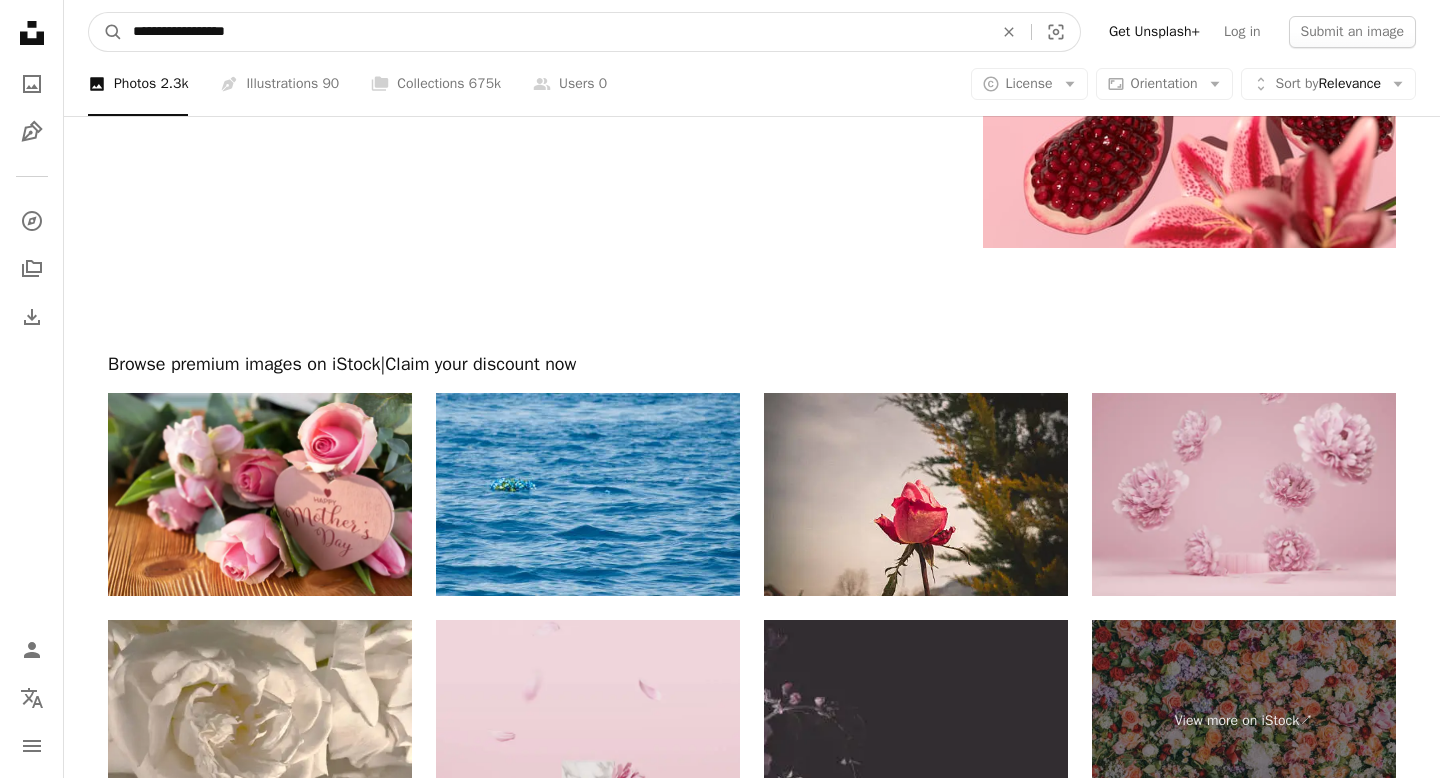 click on "**********" at bounding box center [555, 32] 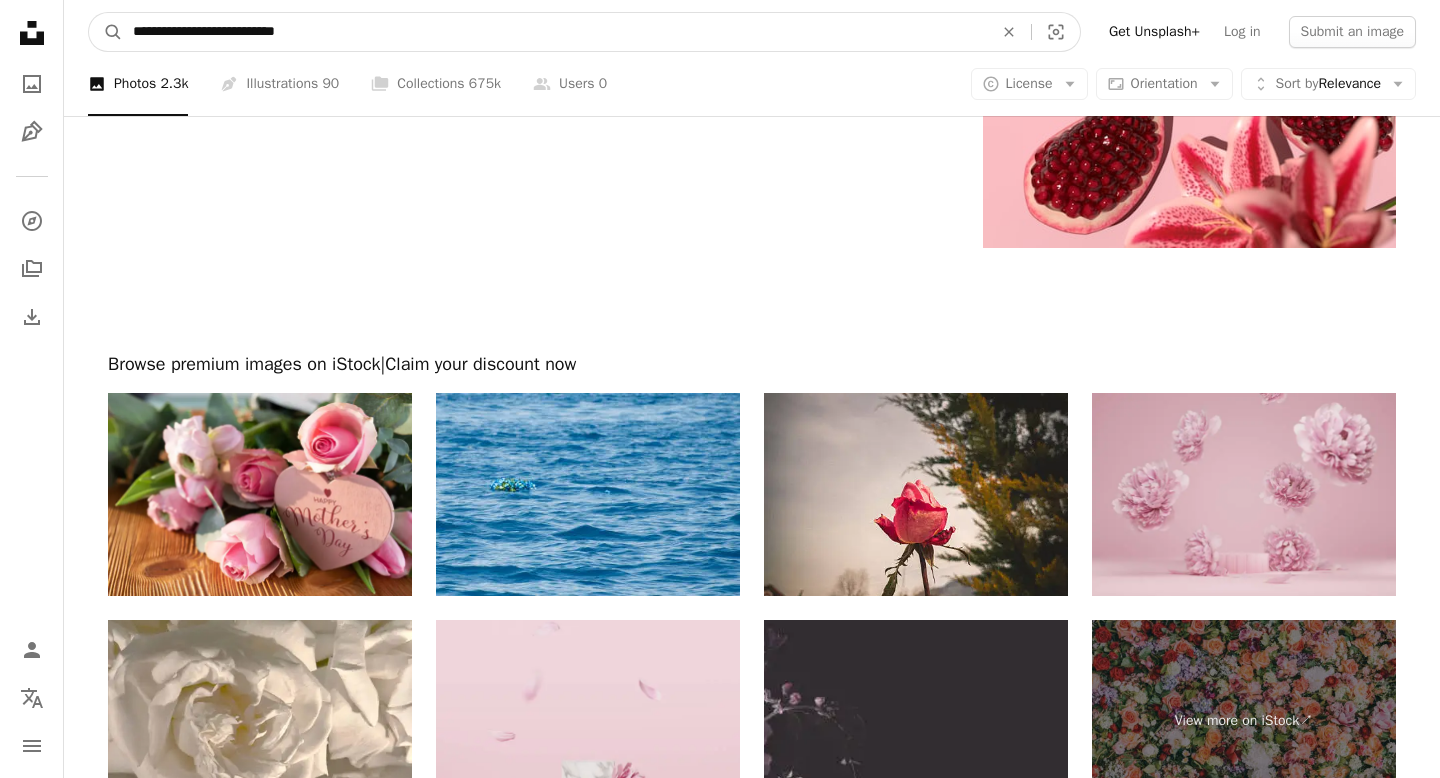 type on "**********" 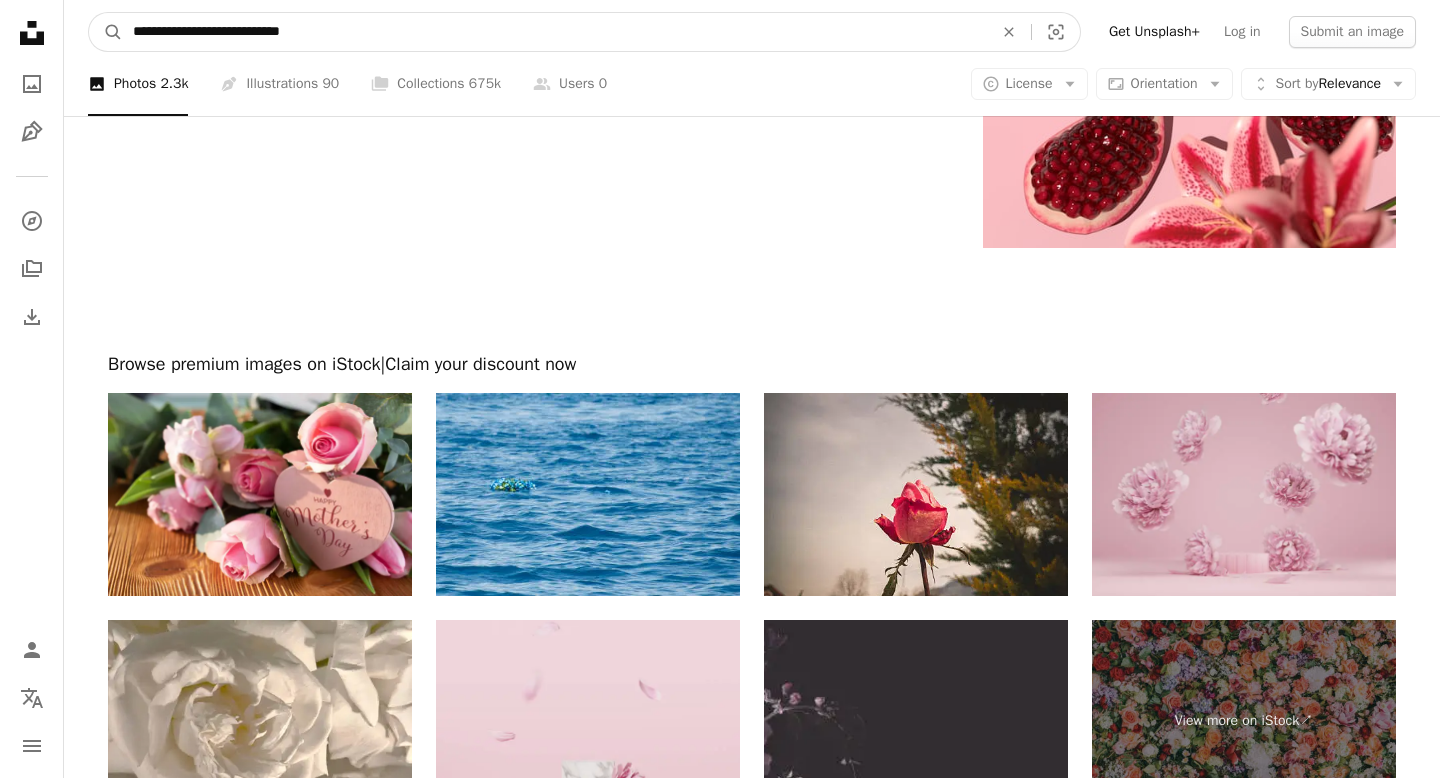 click on "A magnifying glass" at bounding box center [106, 32] 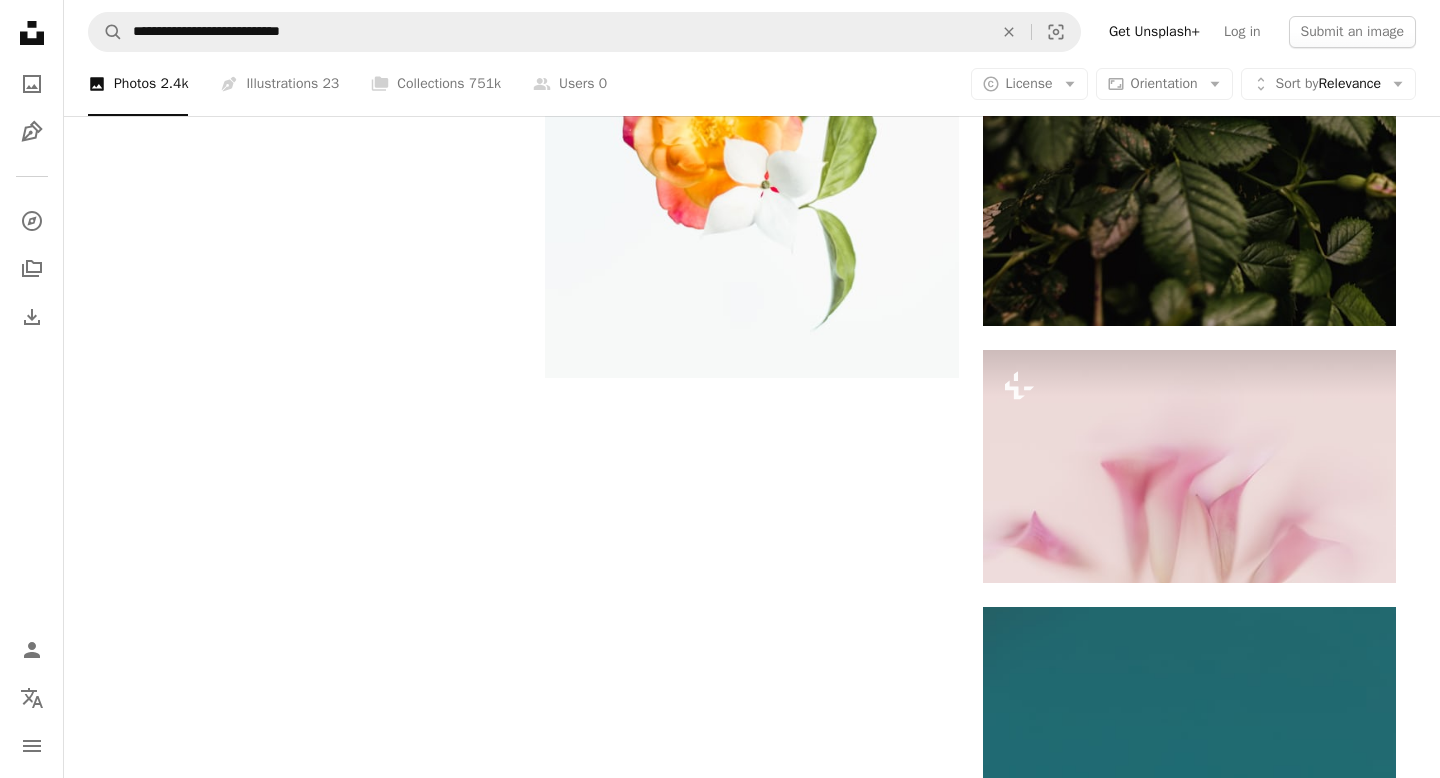 scroll, scrollTop: 3794, scrollLeft: 0, axis: vertical 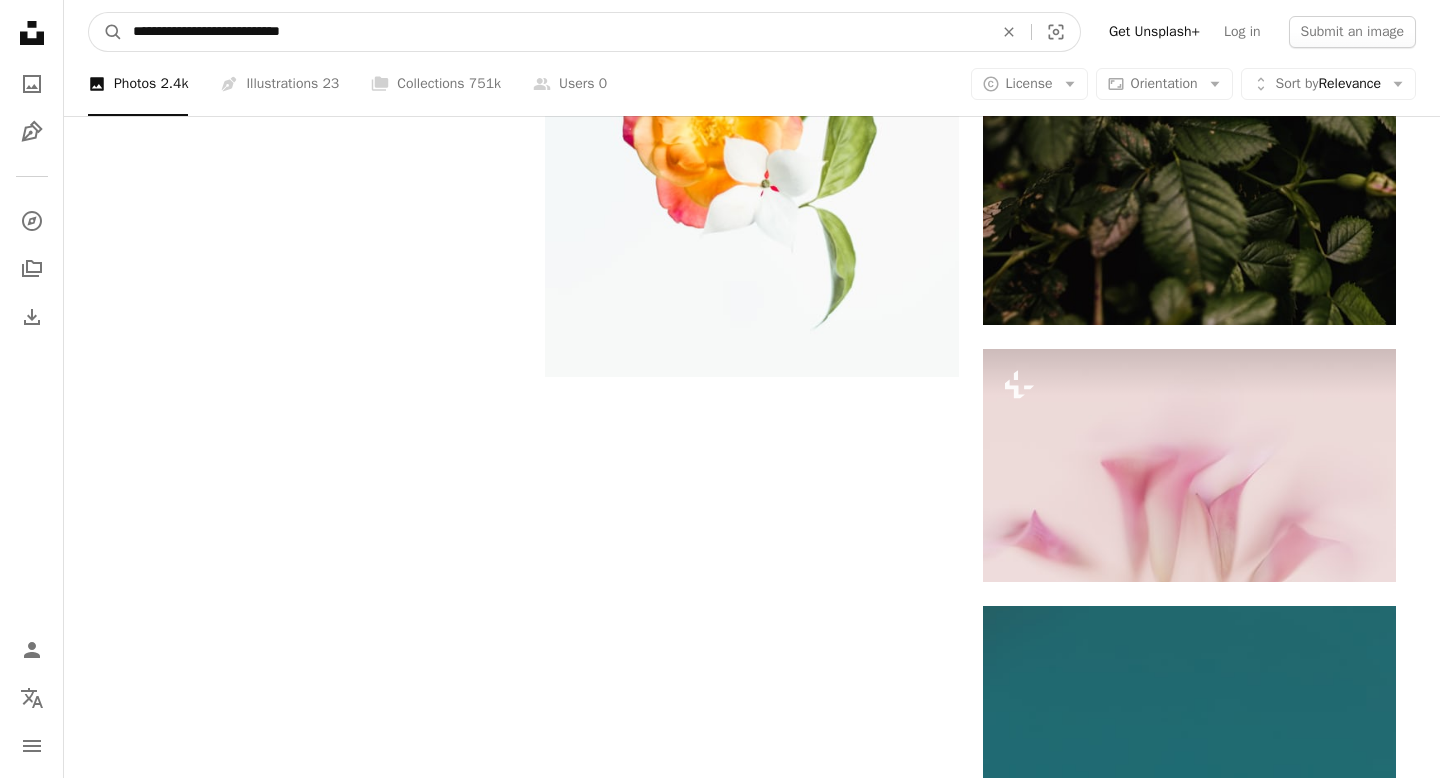 click on "**********" at bounding box center (555, 32) 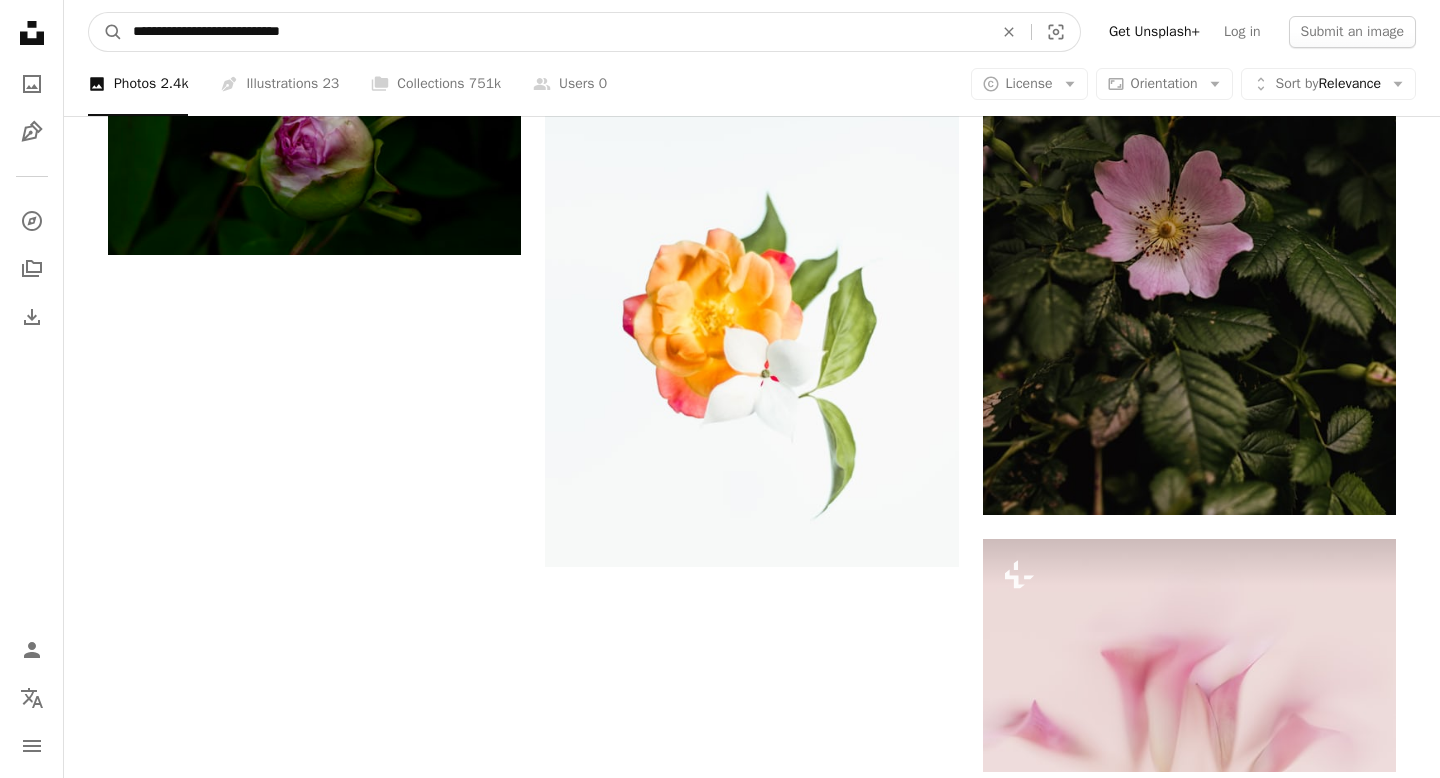 scroll, scrollTop: 3591, scrollLeft: 0, axis: vertical 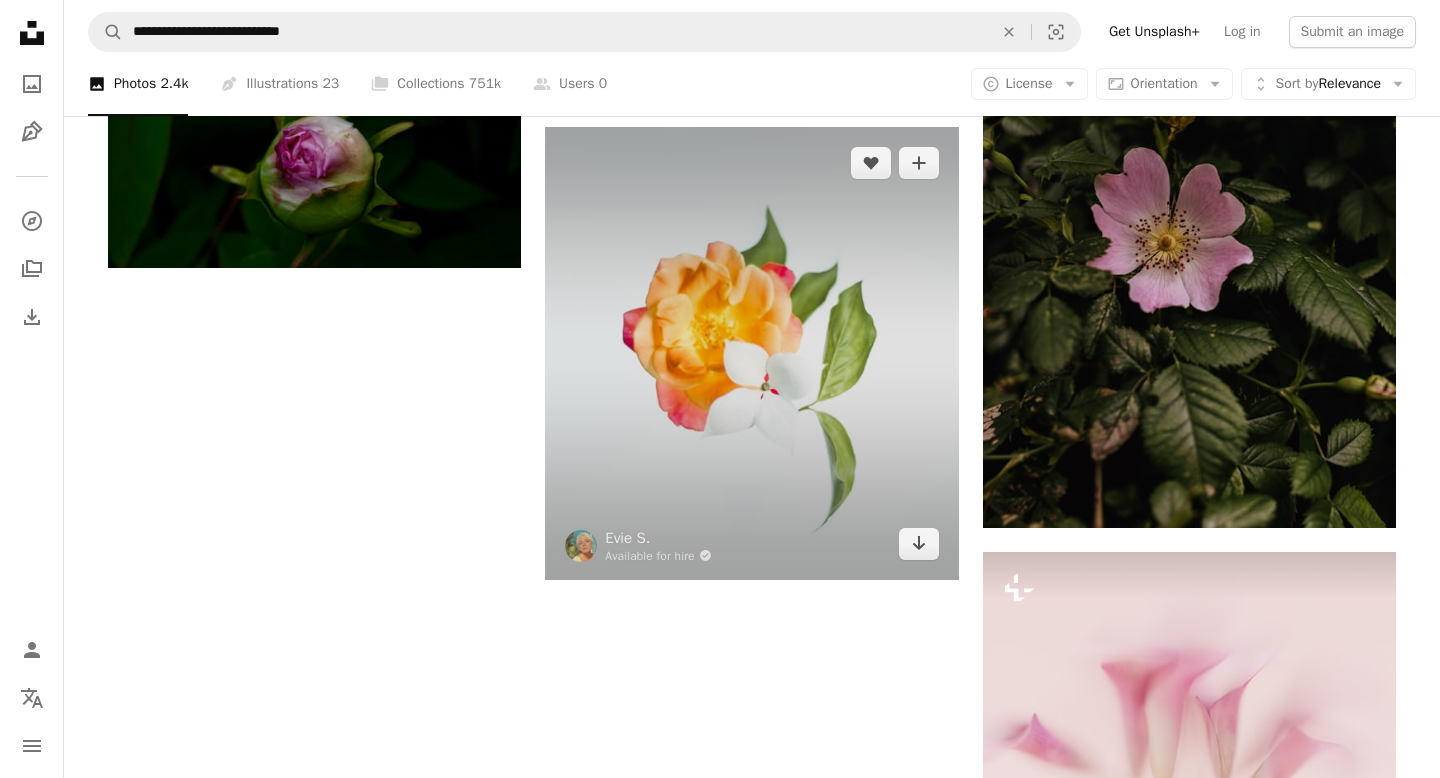 click at bounding box center [751, 353] 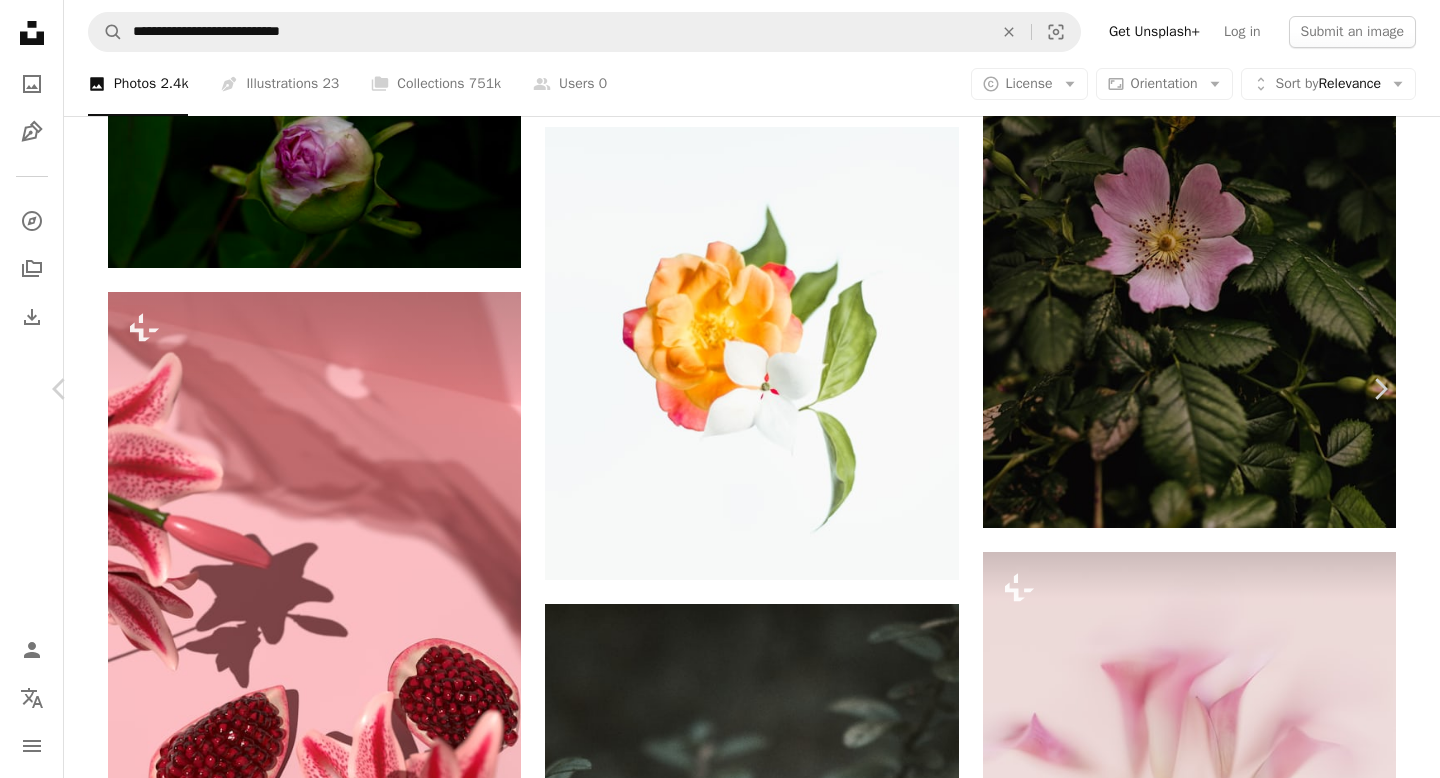click on "An X shape Chevron left Chevron right Evie S. Available for hire A checkmark inside of a circle A heart A plus sign Edit image Plus sign for Unsplash+ Download free Chevron down Zoom in Views 1,084,413 Downloads 3,430 Featured in Photos A forward-right arrow Share Info icon Info More Actions Calendar outlined Published on October 9, 2019 Camera NIKON CORPORATION, NIKON D750 Safety Free to use under the Unsplash License flower rose plant tulip blossom flower arrangement daffodil petal Creative Commons images Browse premium related images on iStock | Save 20% with code UNSPLASH20 View more on iStock ↗ Related images A heart A plus sign Anna Meshkov Available for hire A checkmark inside of a circle Arrow pointing down Plus sign for Unsplash+ A heart A plus sign tabitha turner For Unsplash+ A lock Download A heart A plus sign Maria Nikolova Arrow pointing down Plus sign for Unsplash+ A heart A plus sign Getty Images For Unsplash+ A lock Download A heart A plus sign daejeung Kim For" at bounding box center [720, 5929] 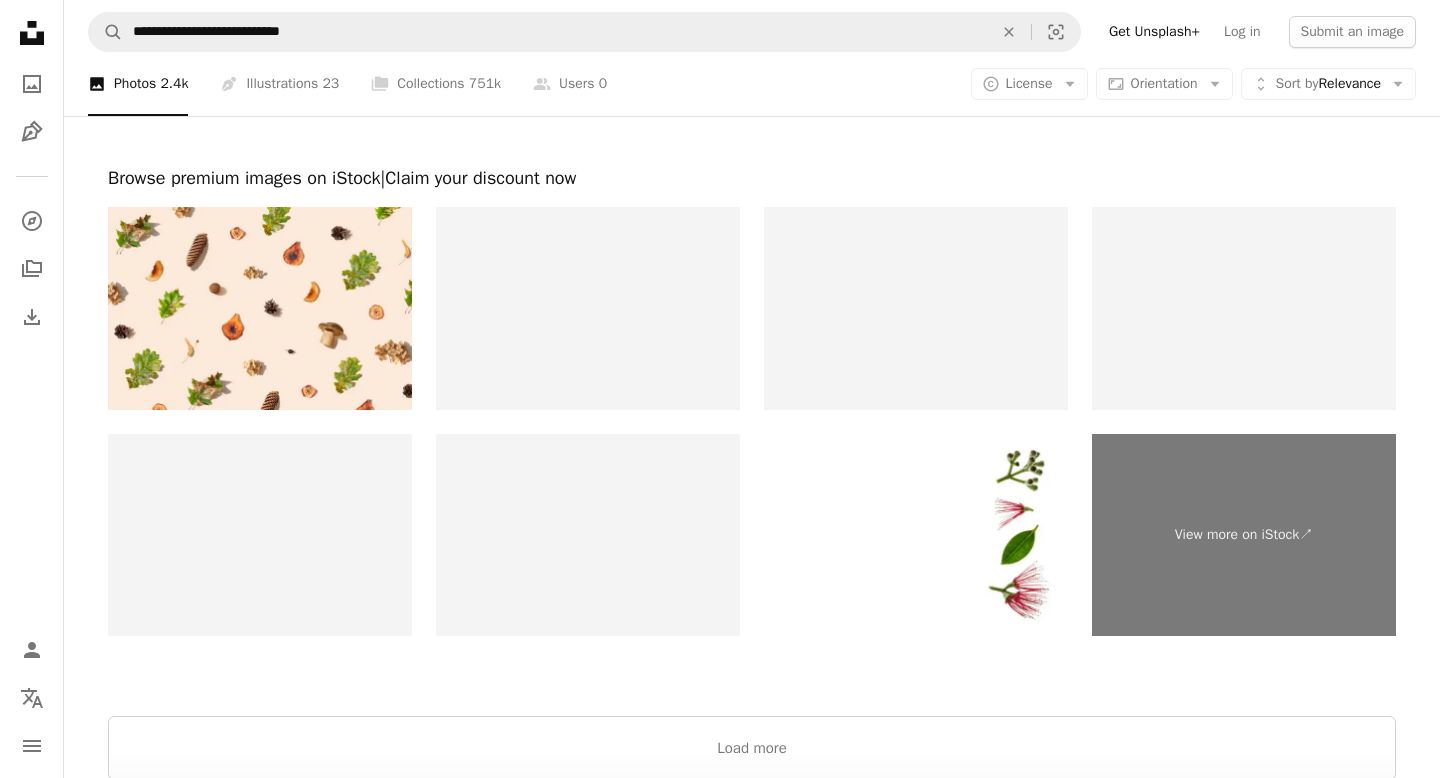 scroll, scrollTop: 8352, scrollLeft: 0, axis: vertical 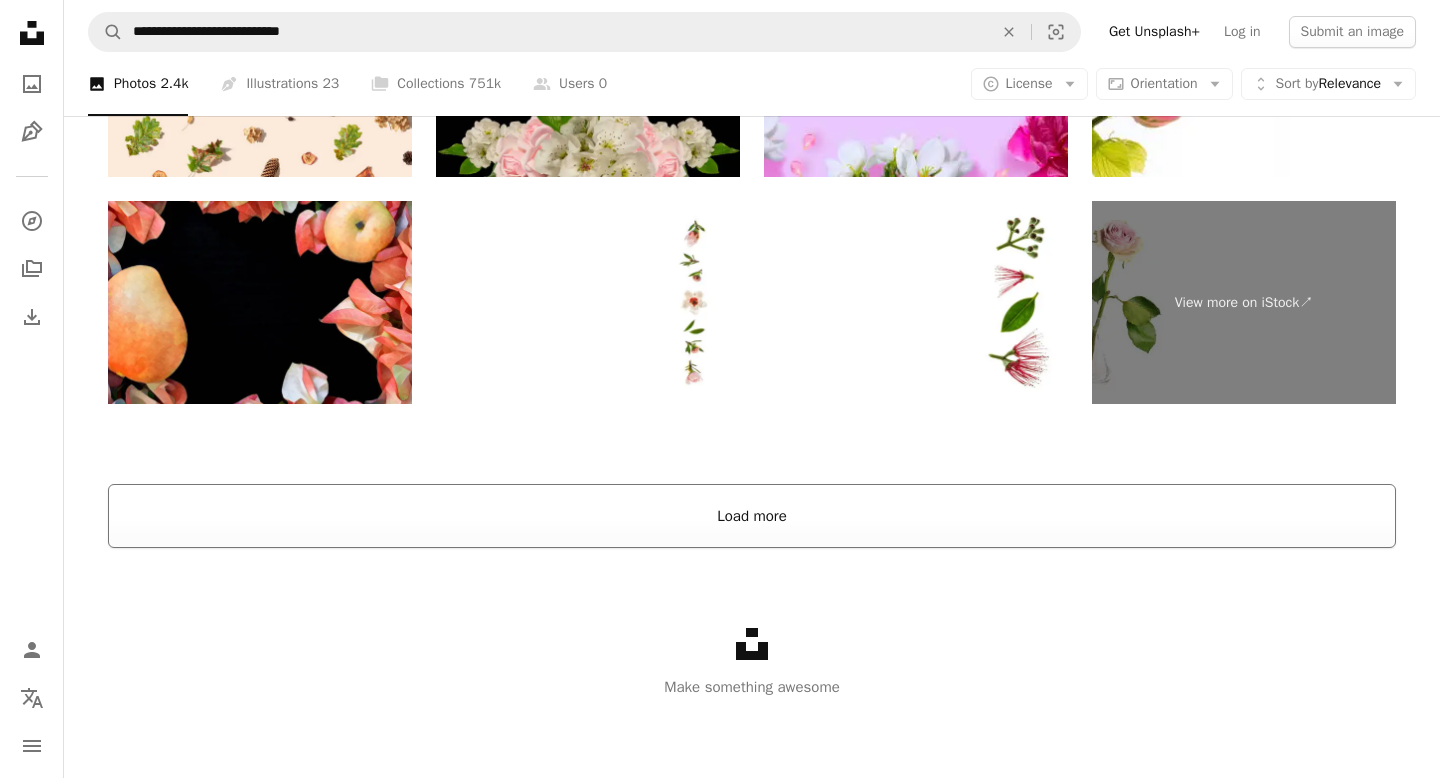 click on "Load more" at bounding box center [752, 516] 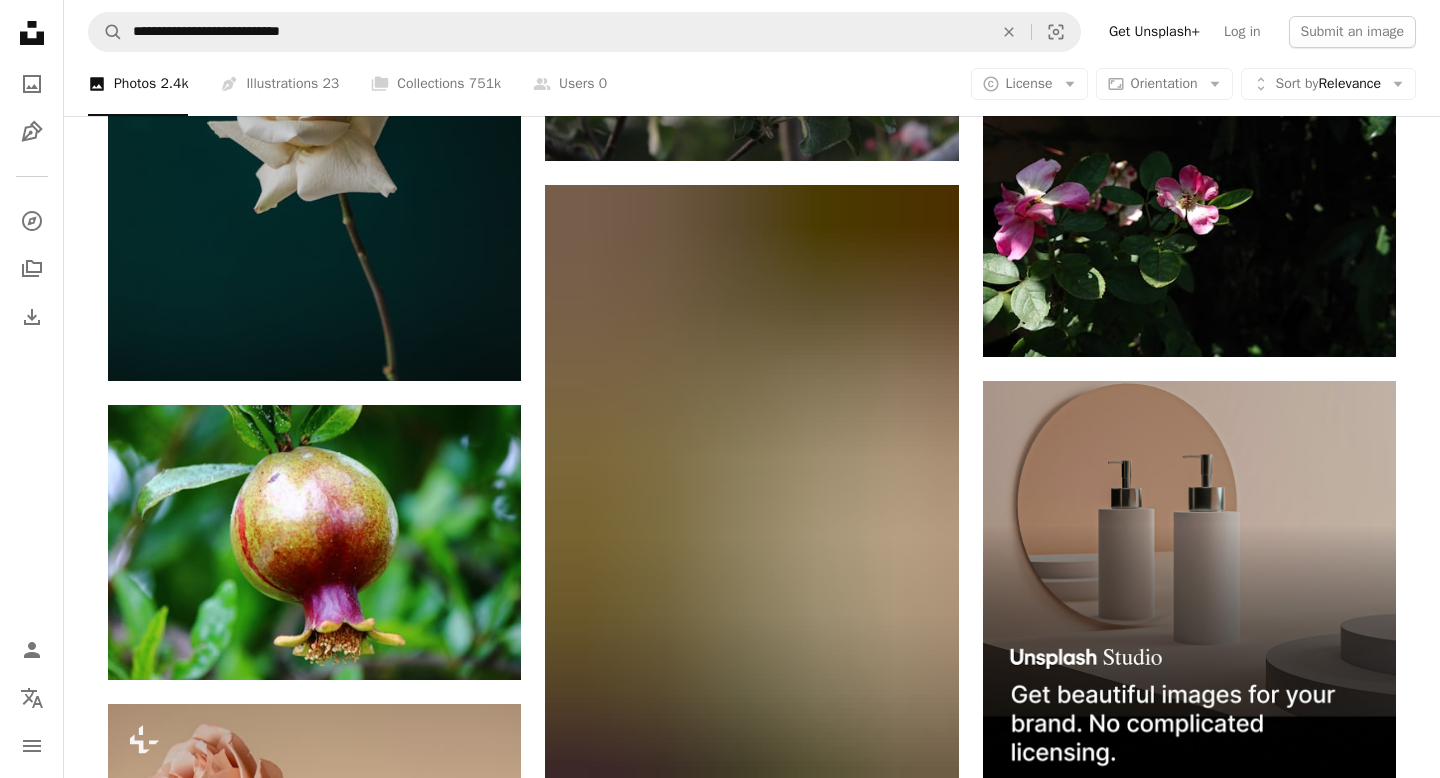 scroll, scrollTop: 9409, scrollLeft: 0, axis: vertical 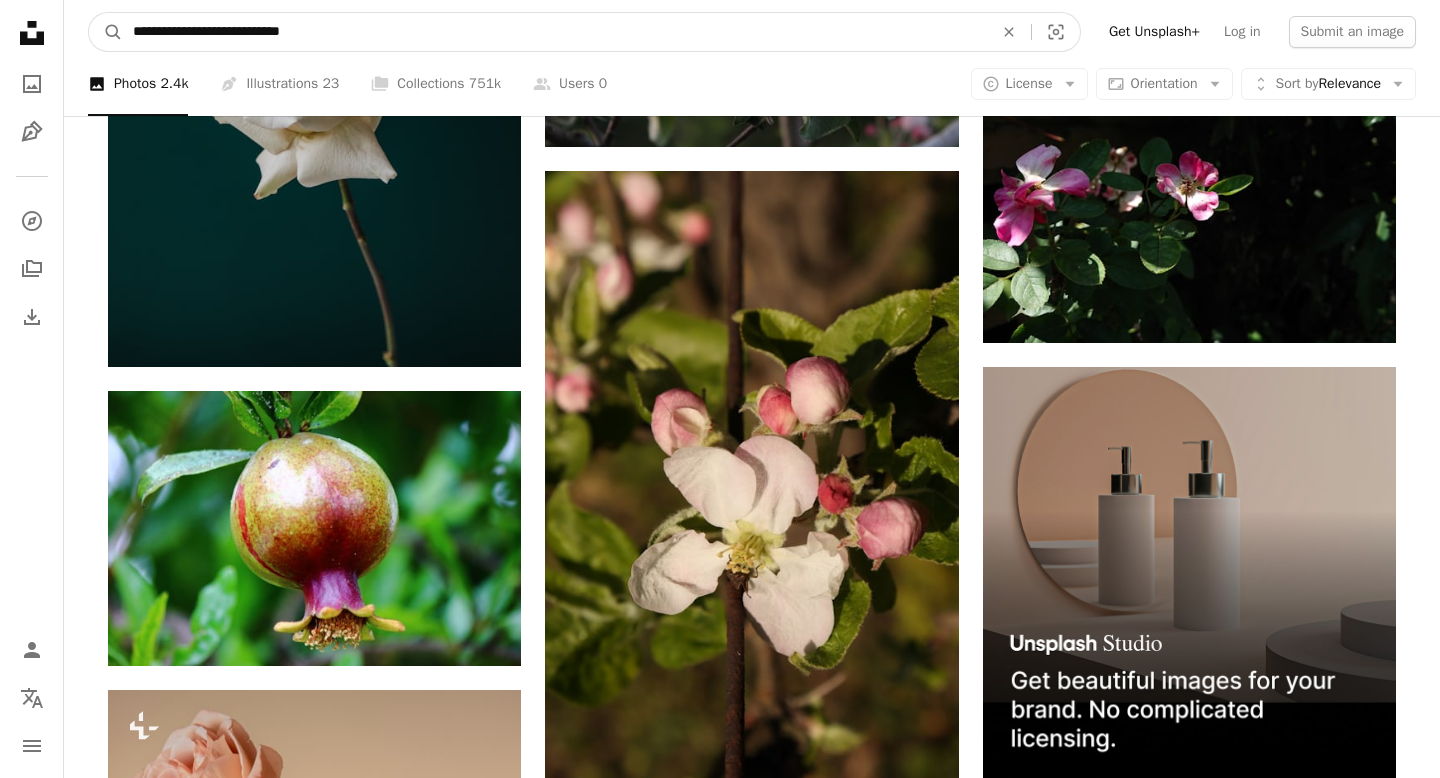 click on "**********" at bounding box center (555, 32) 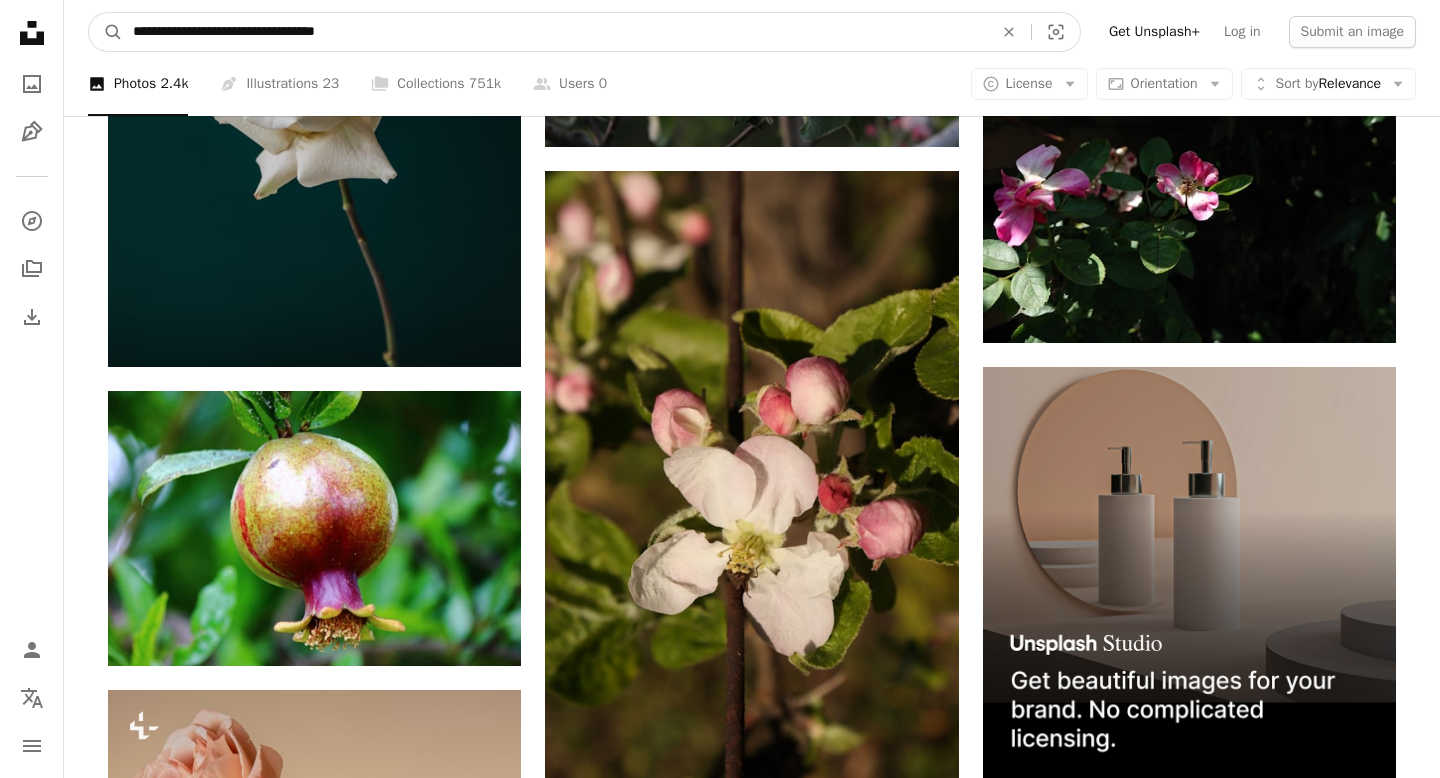 type on "**********" 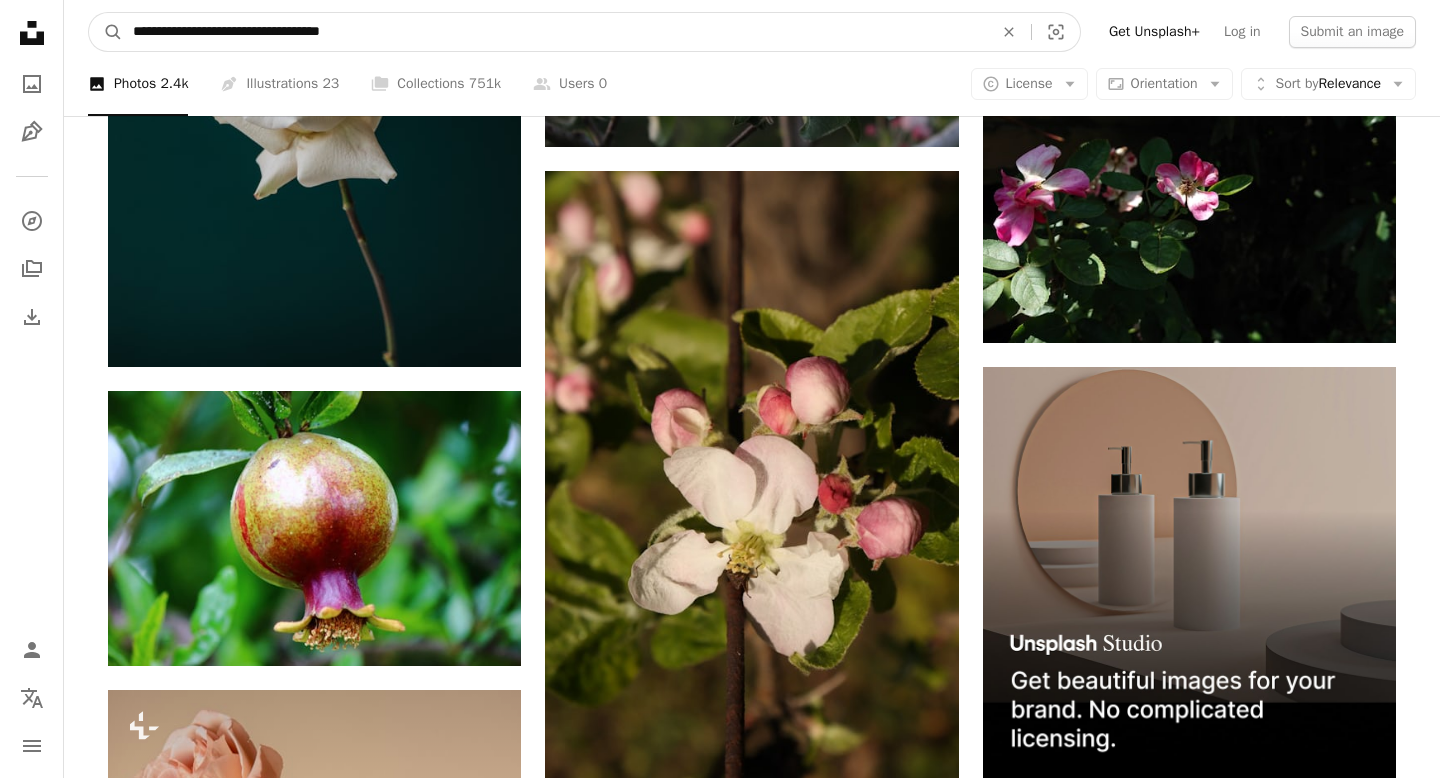 click on "A magnifying glass" at bounding box center [106, 32] 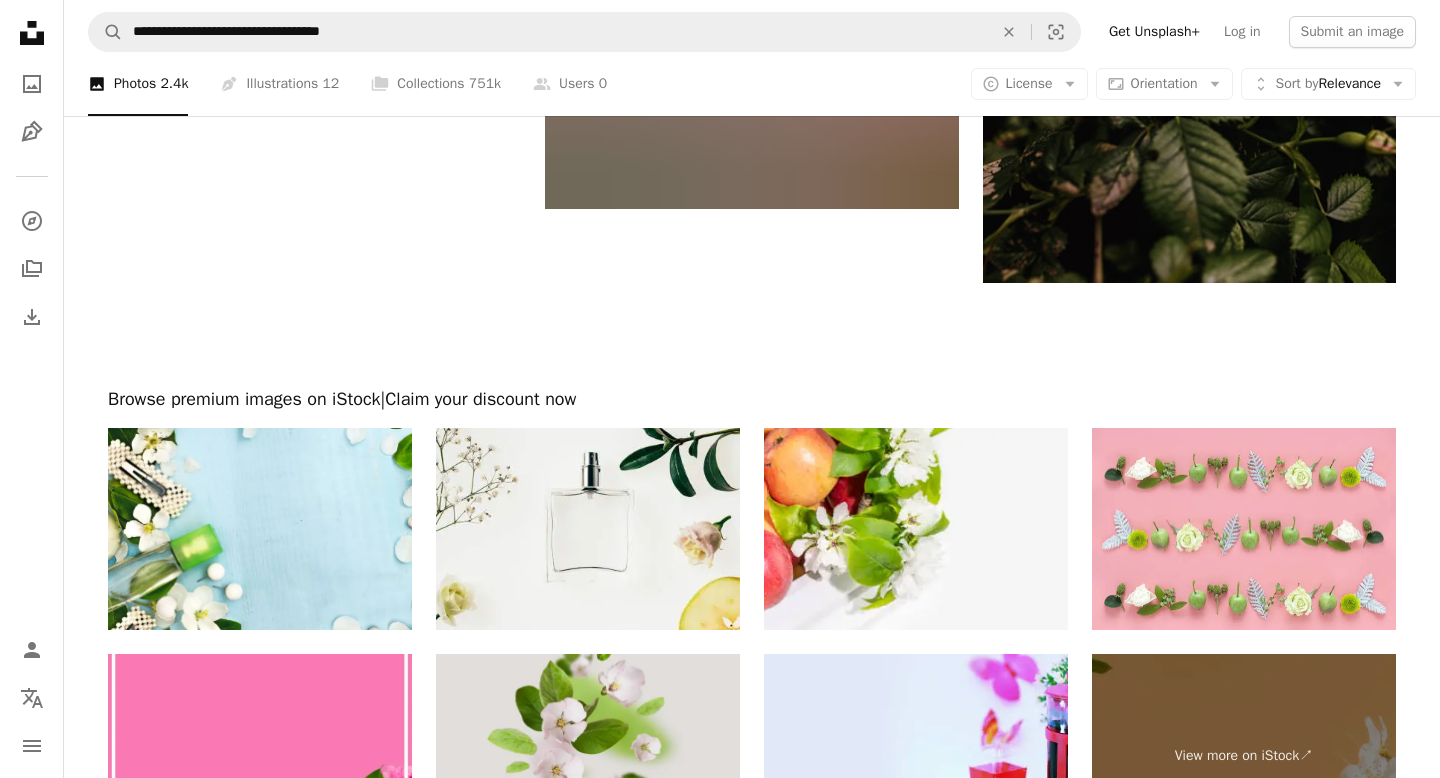 scroll, scrollTop: 4701, scrollLeft: 0, axis: vertical 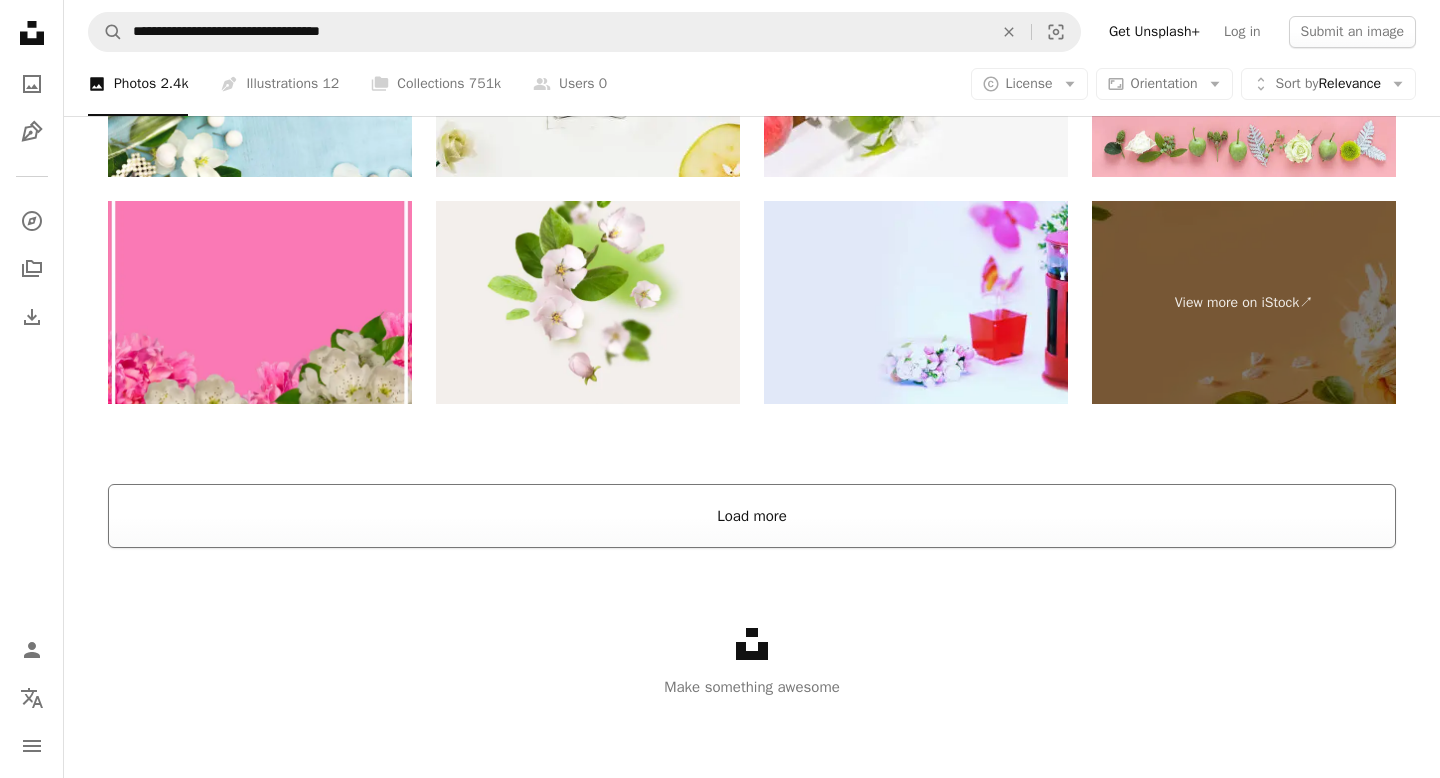 click on "Load more" at bounding box center (752, 516) 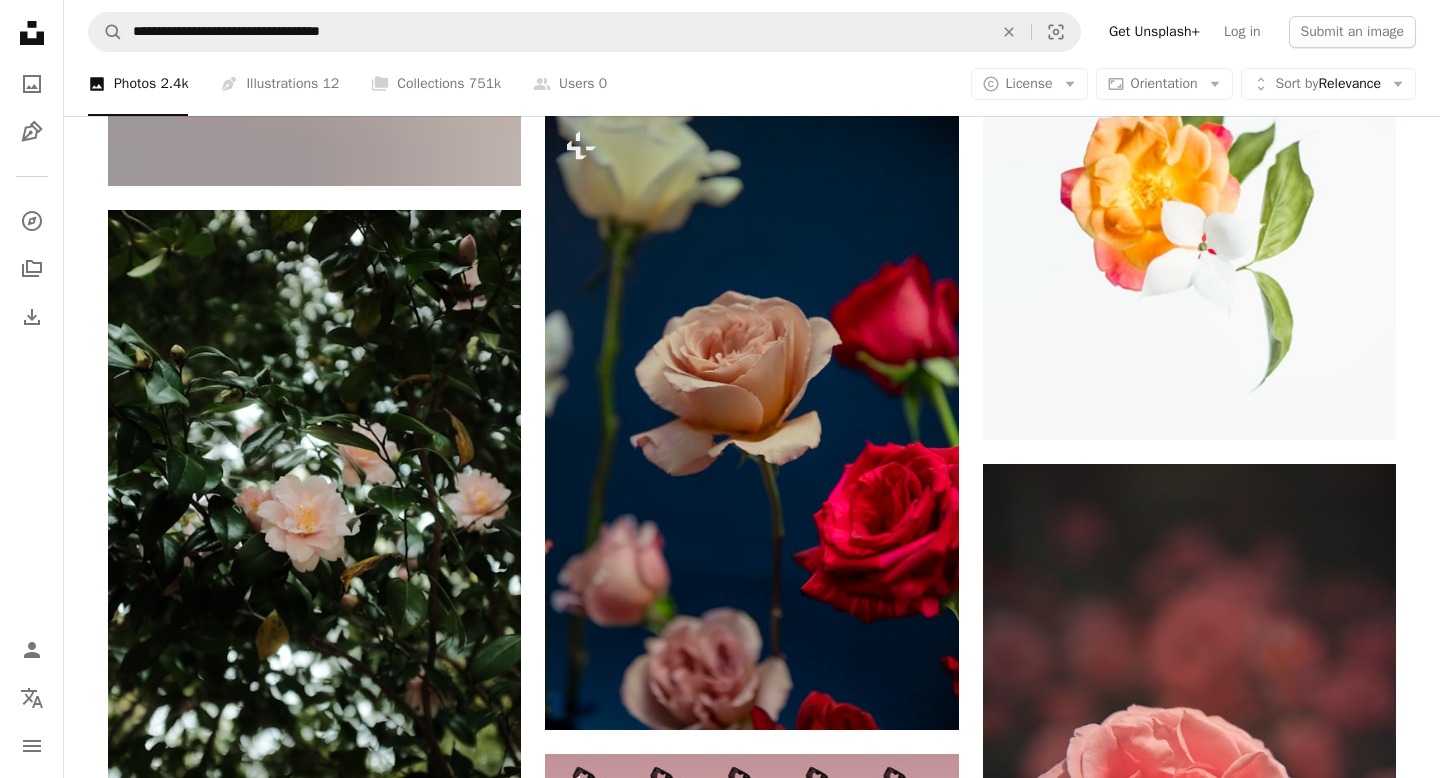 scroll, scrollTop: 6719, scrollLeft: 0, axis: vertical 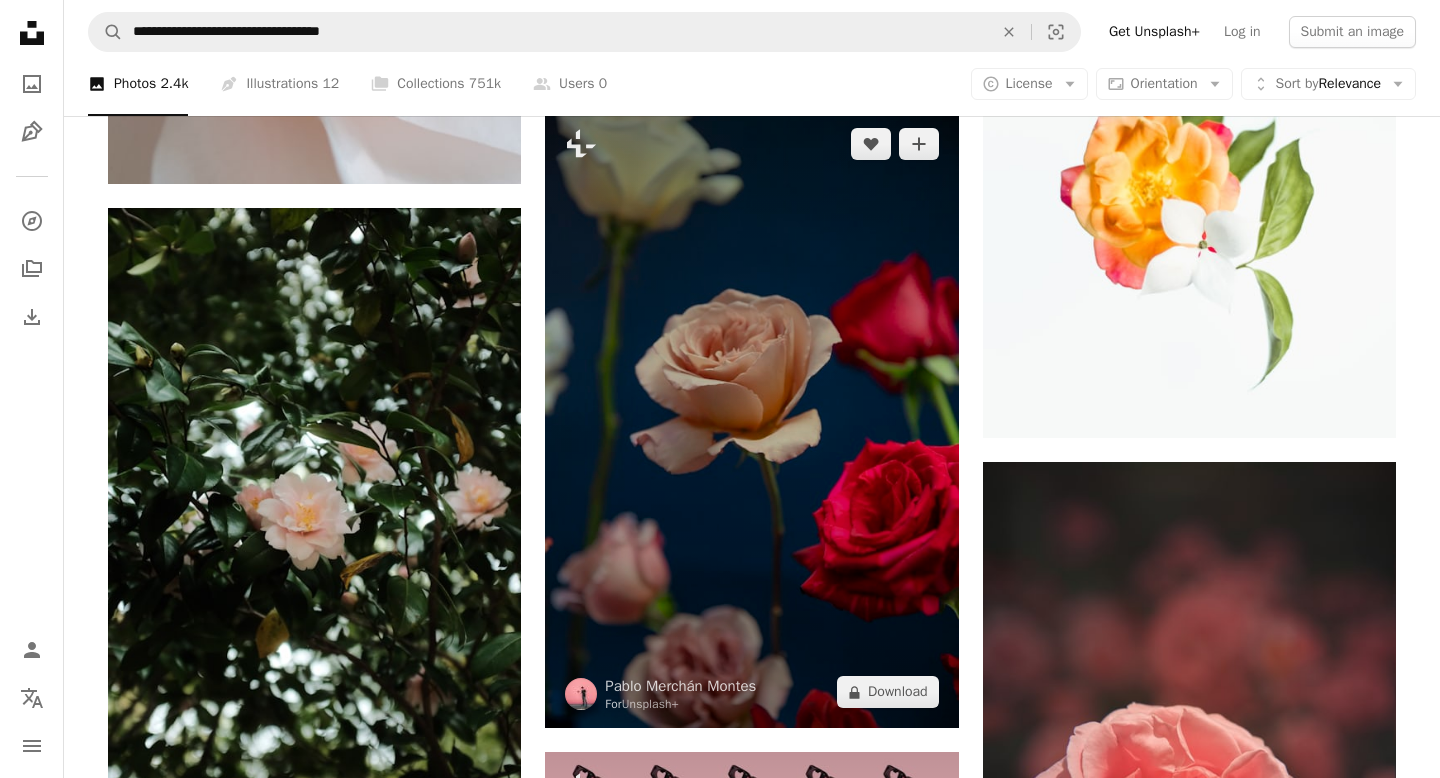 click at bounding box center (751, 418) 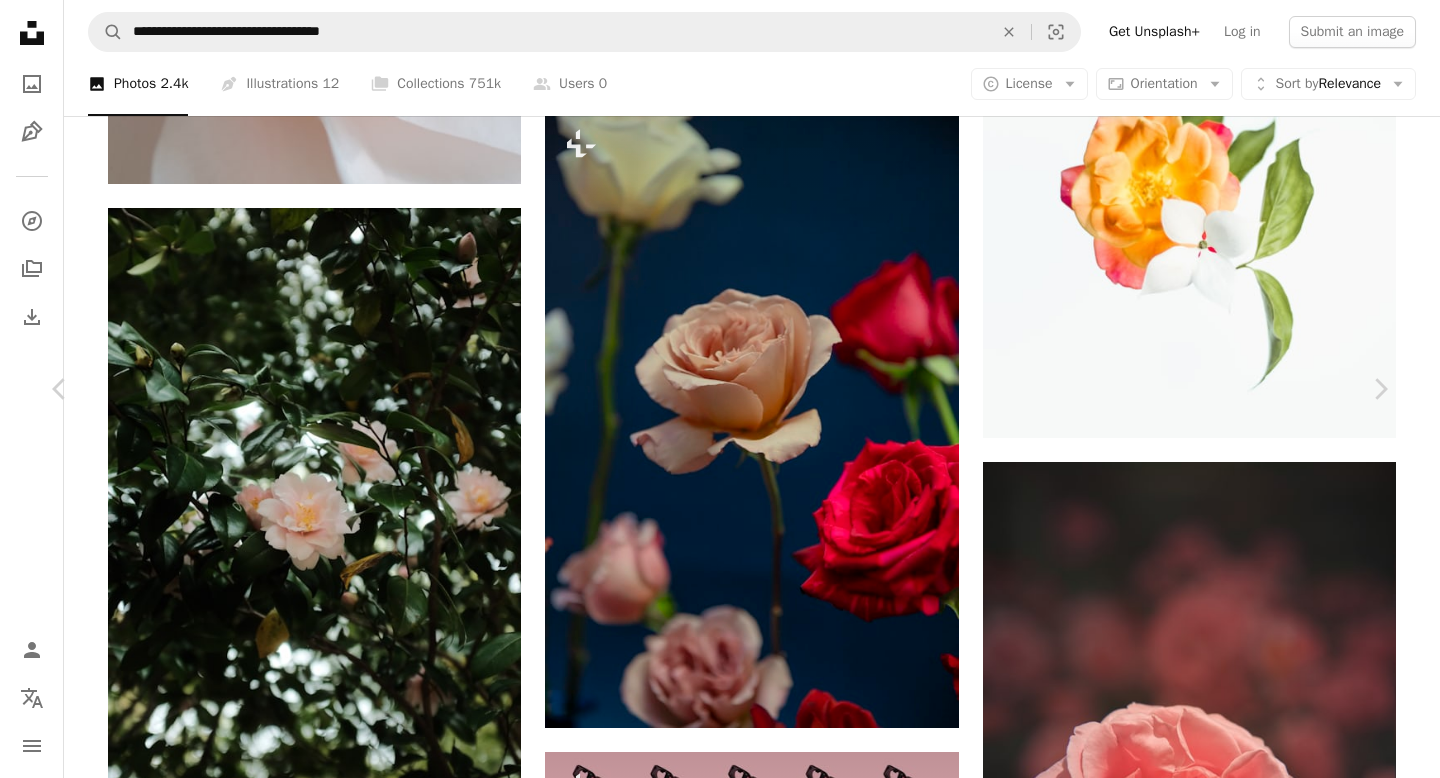 click on "An X shape Chevron left Chevron right Pablo Merchán Montes For Unsplash+ A heart A plus sign Edit image Plus sign for Unsplash+ A lock Download Zoom in Featured in Photos A forward-right arrow Share More Actions Calendar outlined Published on December 28, 2023 Camera Canon, EOS 6D Mark II Safety Licensed under the Unsplash+ License flower rose rose flower valentine floral valentines valentine flowers brown Creative Commons images From this series Chevron right Plus sign for Unsplash+ Plus sign for Unsplash+ Plus sign for Unsplash+ Plus sign for Unsplash+ Plus sign for Unsplash+ Plus sign for Unsplash+ Plus sign for Unsplash+ Plus sign for Unsplash+ Plus sign for Unsplash+ Related images Plus sign for Unsplash+ A heart A plus sign Pablo Merchán Montes For Unsplash+ A lock Download Plus sign for Unsplash+ A heart A plus sign Pablo Merchán Montes For Unsplash+ A lock Download Plus sign for Unsplash+ A heart A plus sign Anita Austvika For Unsplash+ A lock Download For" at bounding box center (720, 5734) 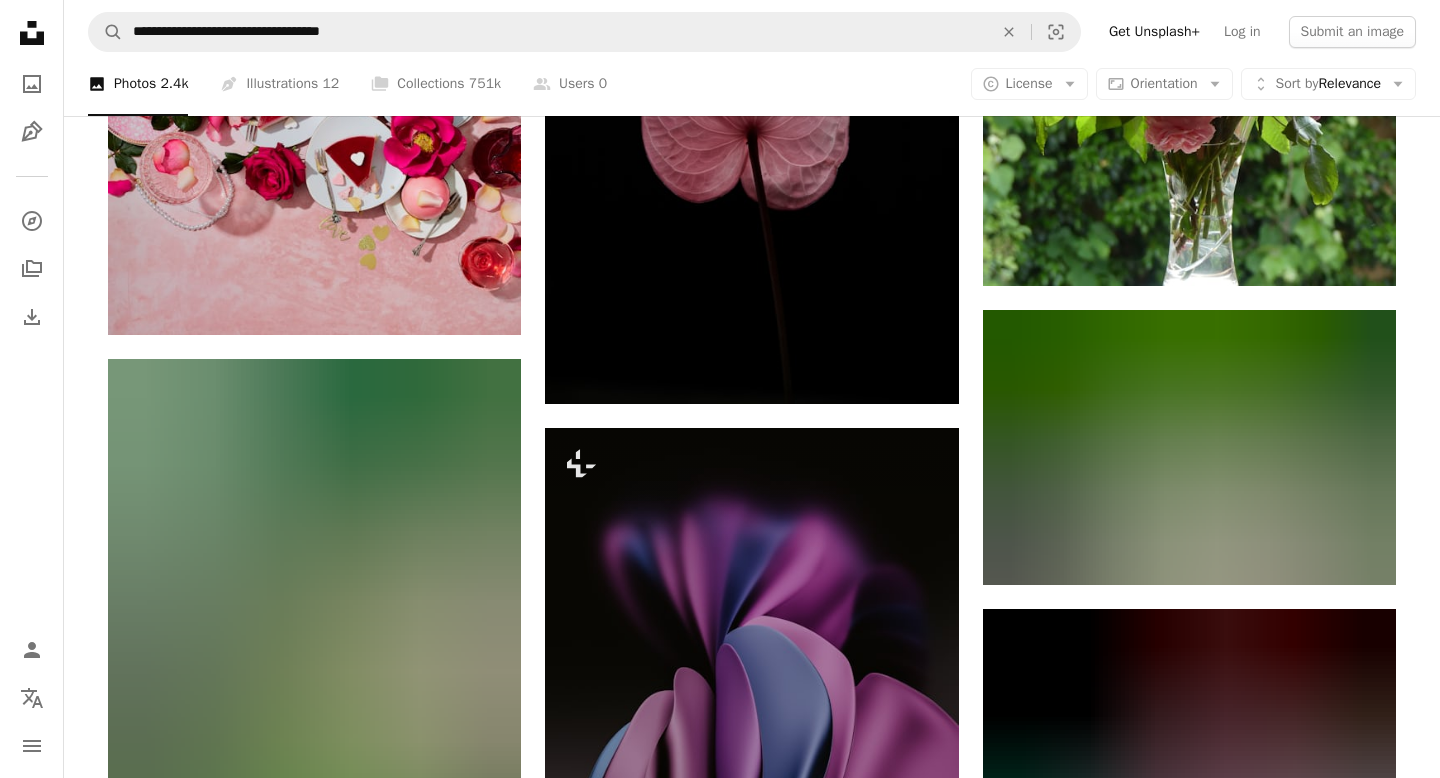 scroll, scrollTop: 27095, scrollLeft: 0, axis: vertical 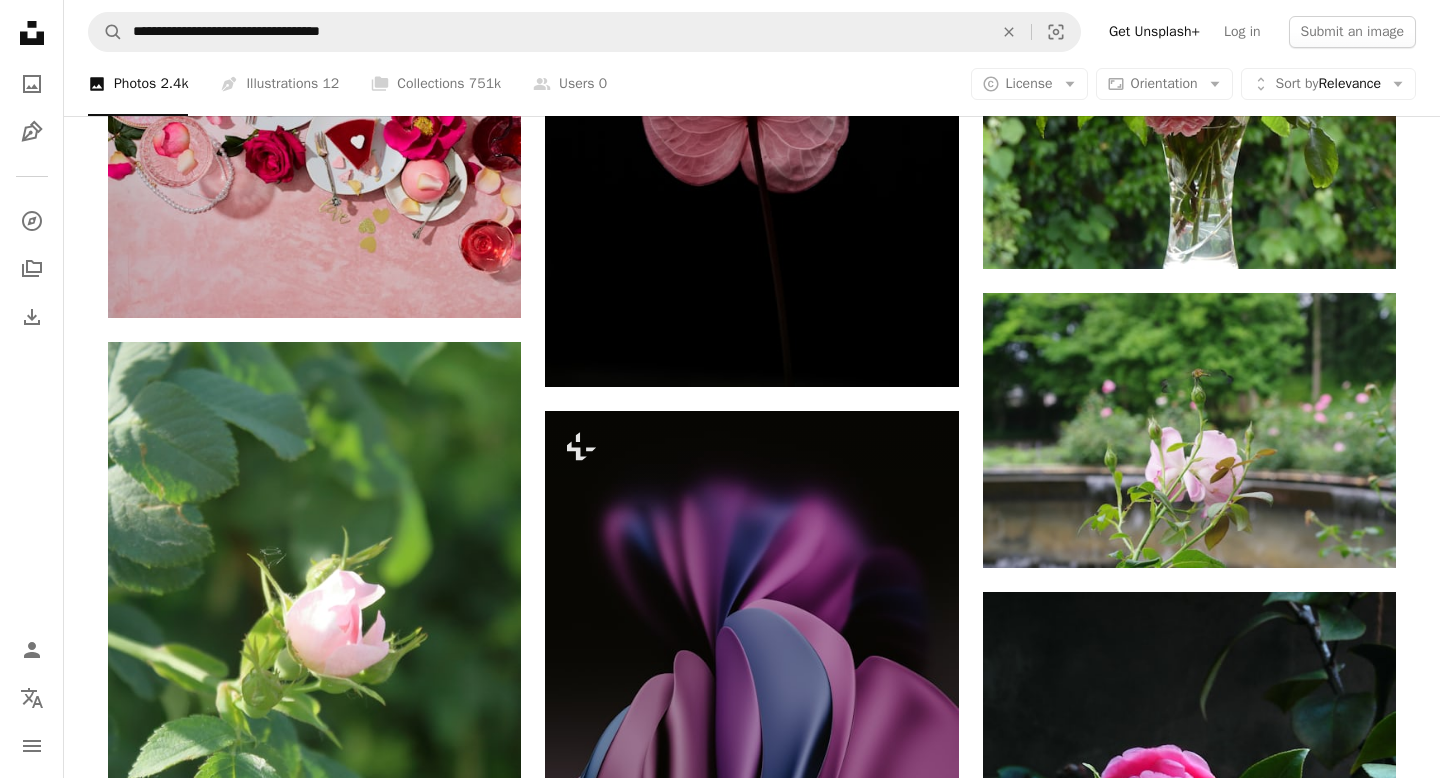 click on "A photo Photos   2.4k" at bounding box center (138, 84) 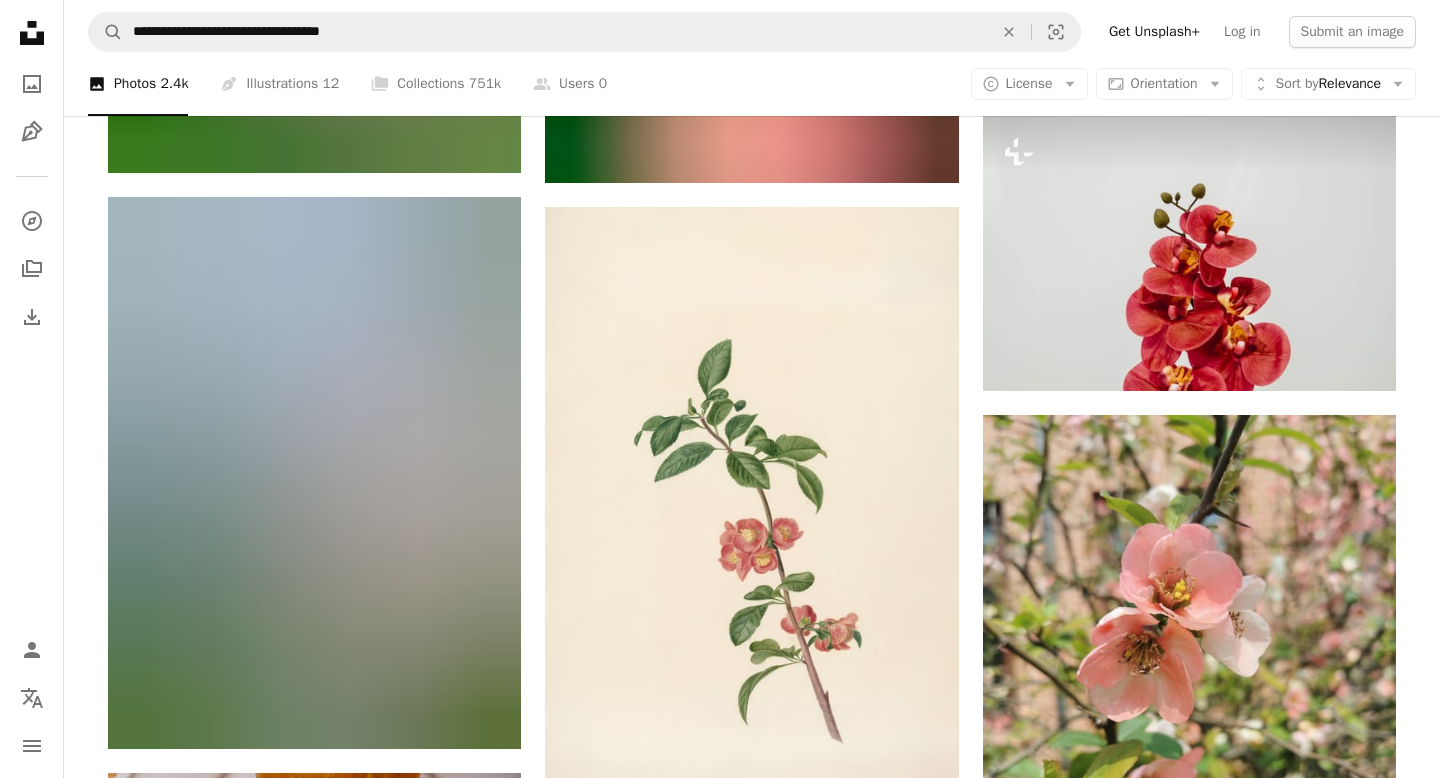 scroll, scrollTop: 31789, scrollLeft: 0, axis: vertical 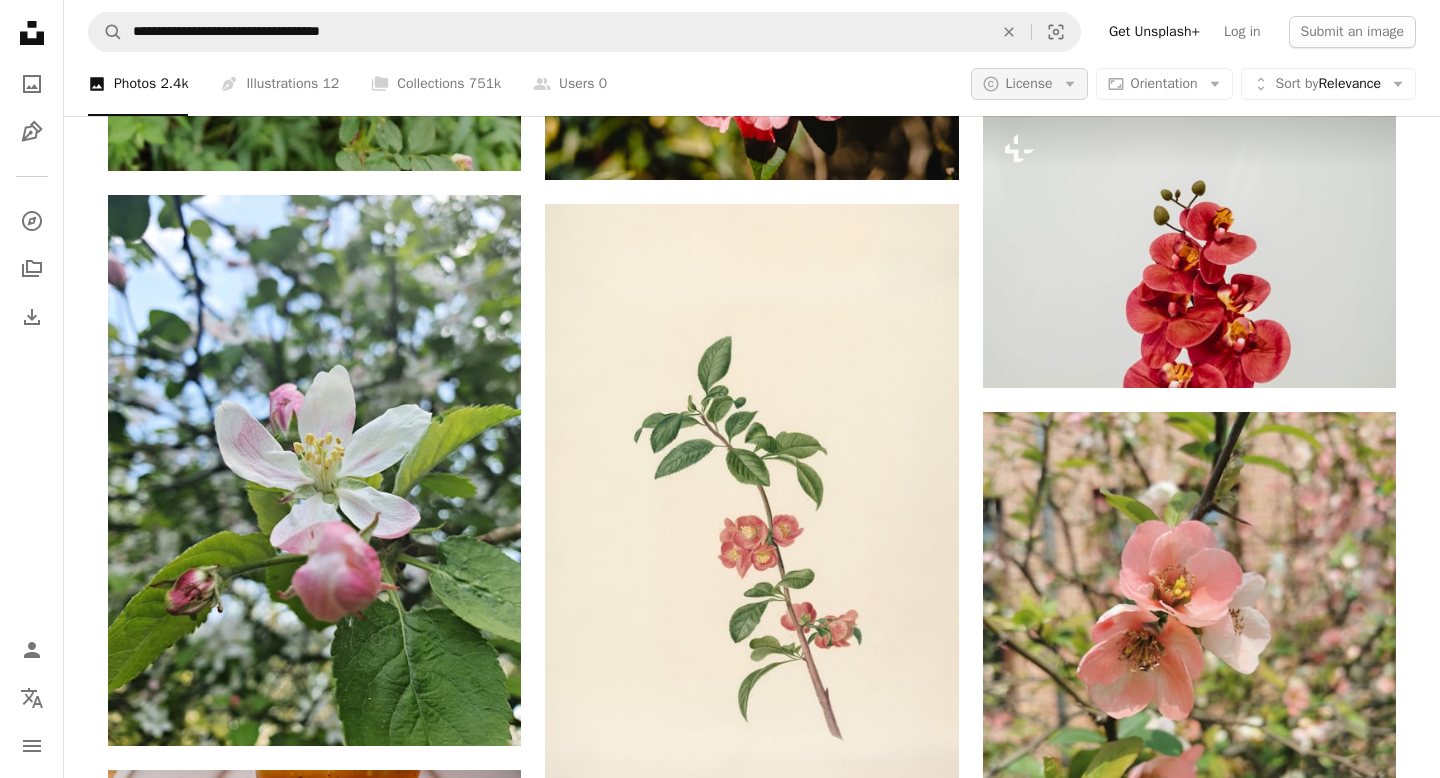 click on "License" at bounding box center [1029, 83] 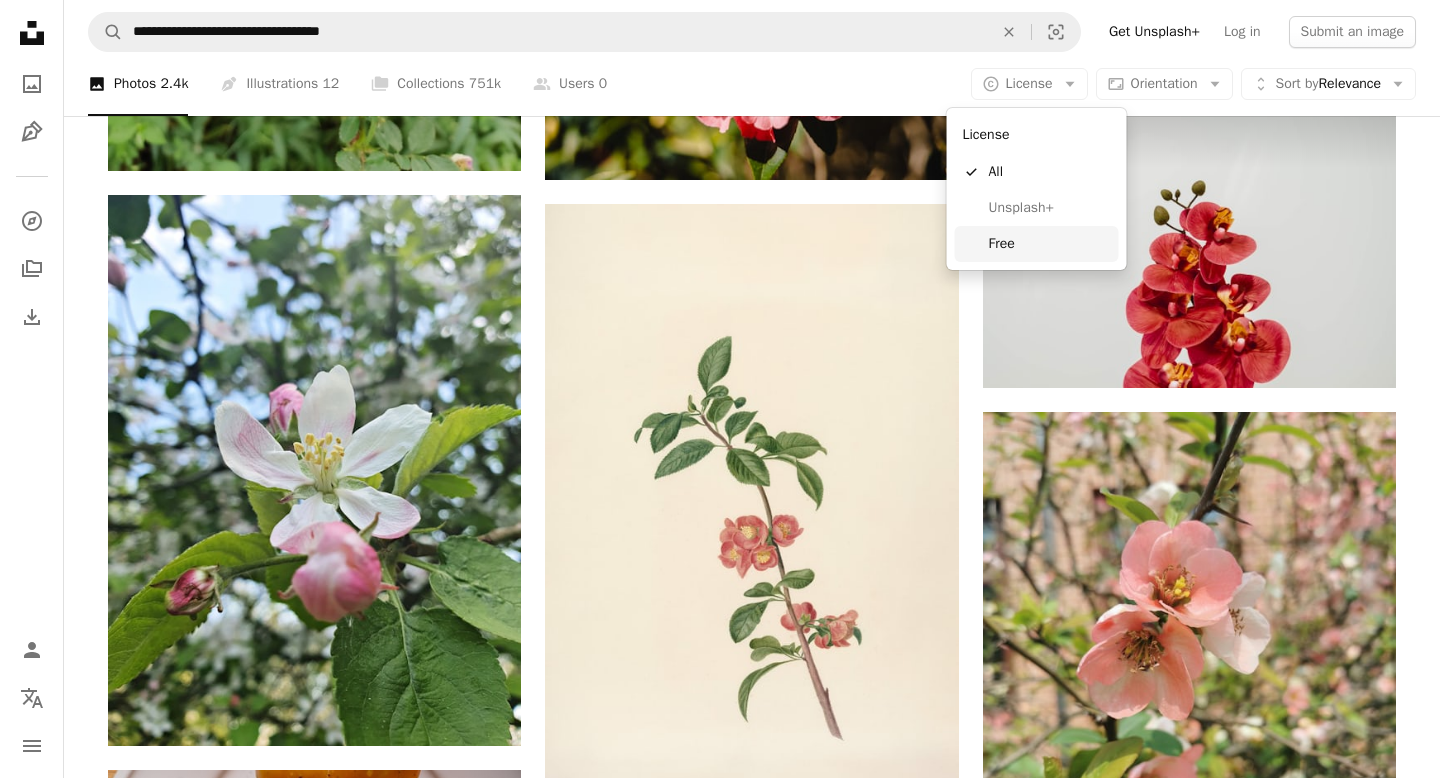 click on "Free" at bounding box center (1050, 244) 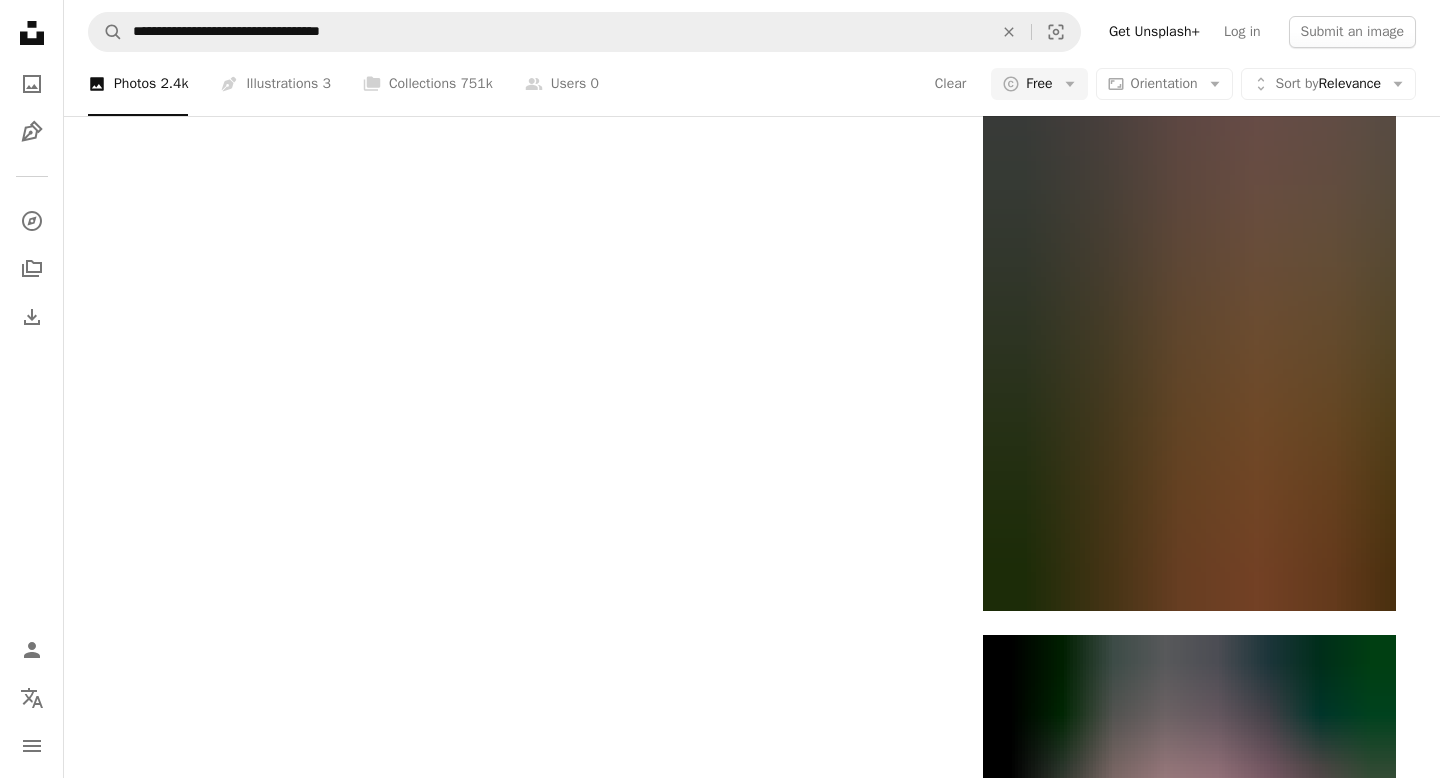 scroll, scrollTop: 47040, scrollLeft: 0, axis: vertical 